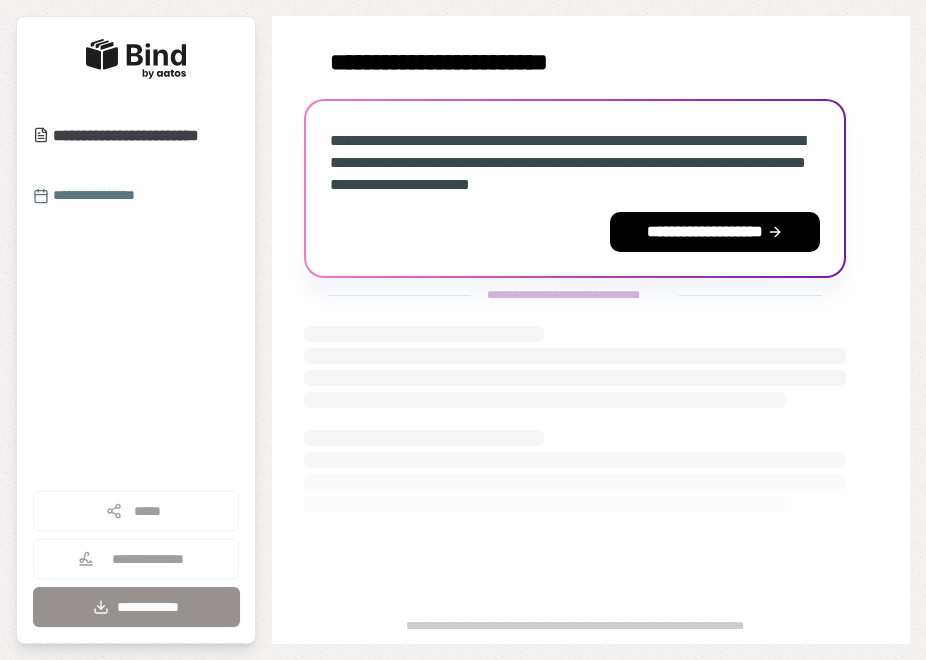 scroll, scrollTop: 0, scrollLeft: 0, axis: both 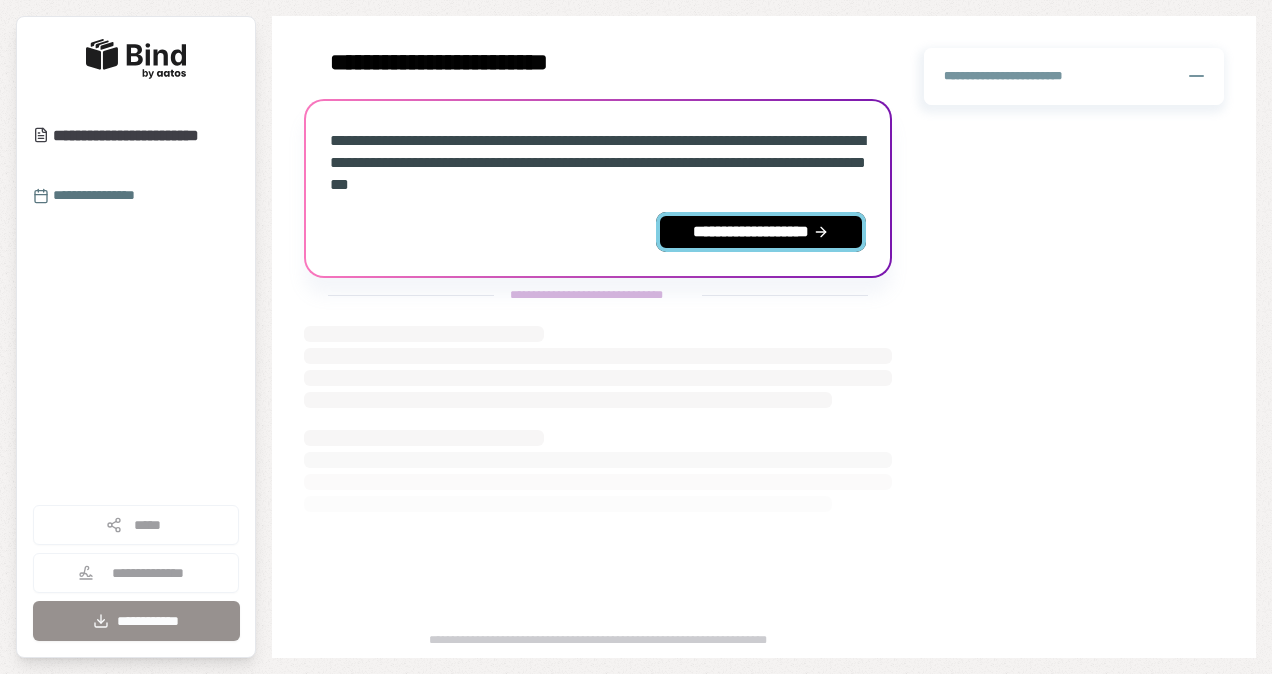 click 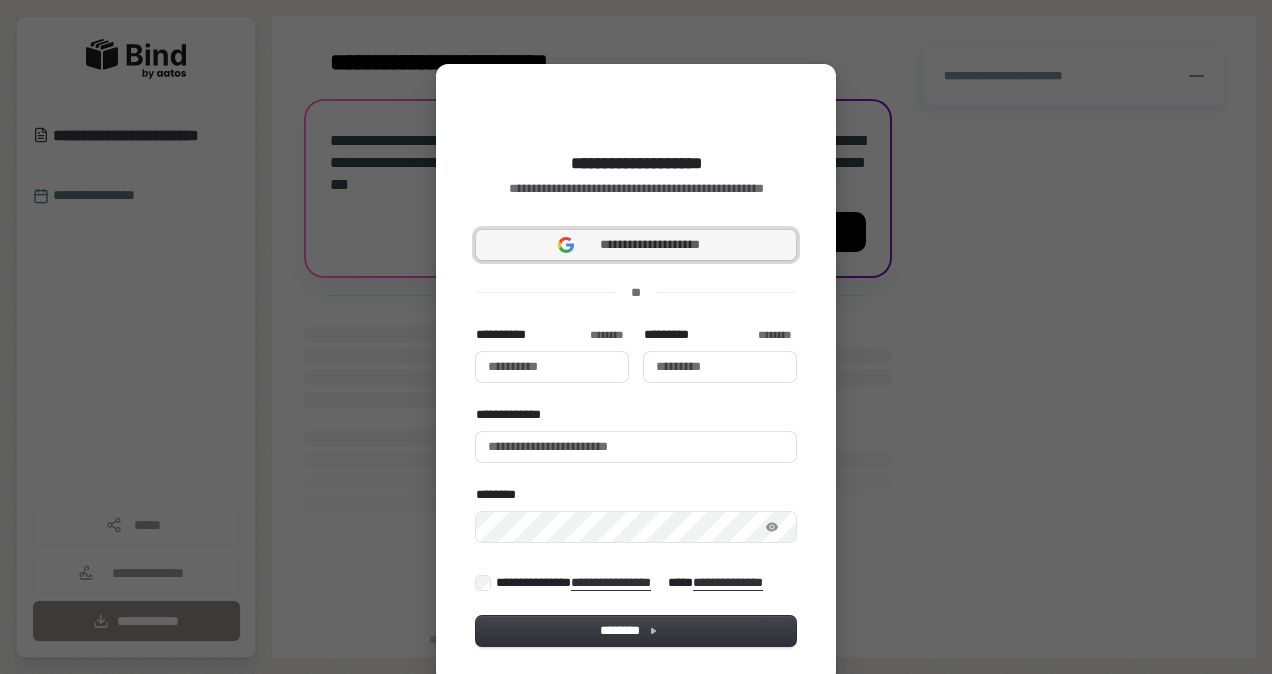 click on "**********" at bounding box center [650, 245] 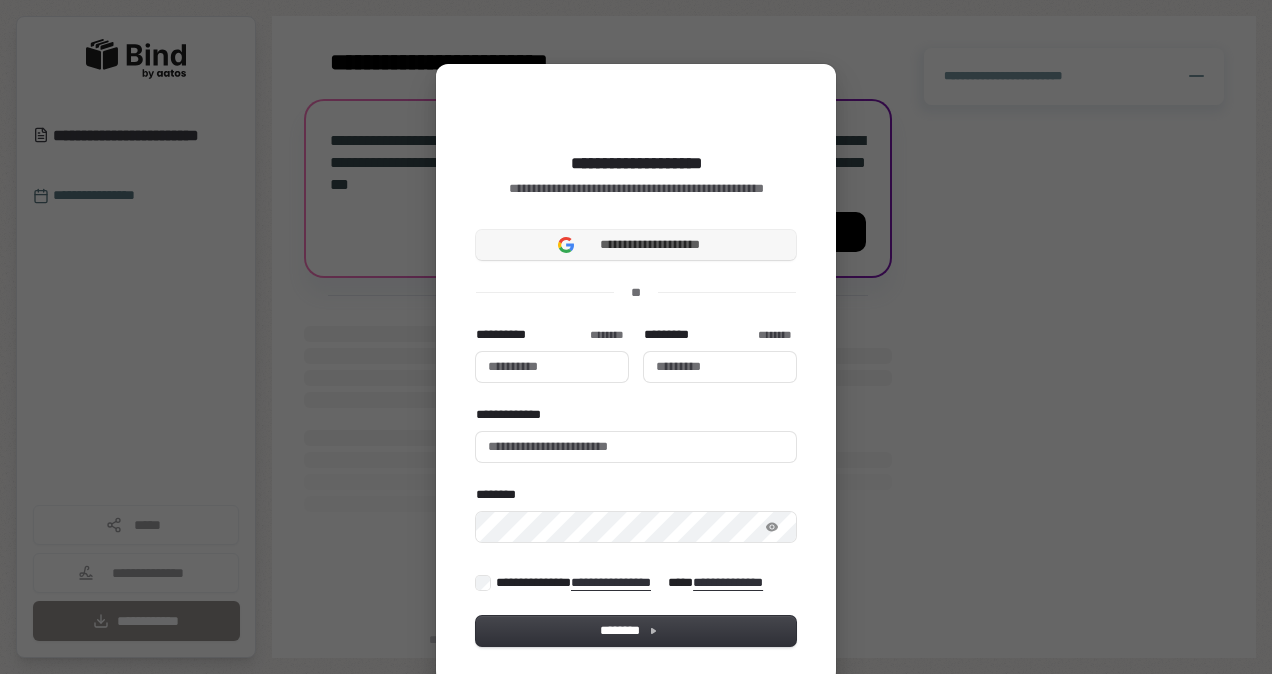 type 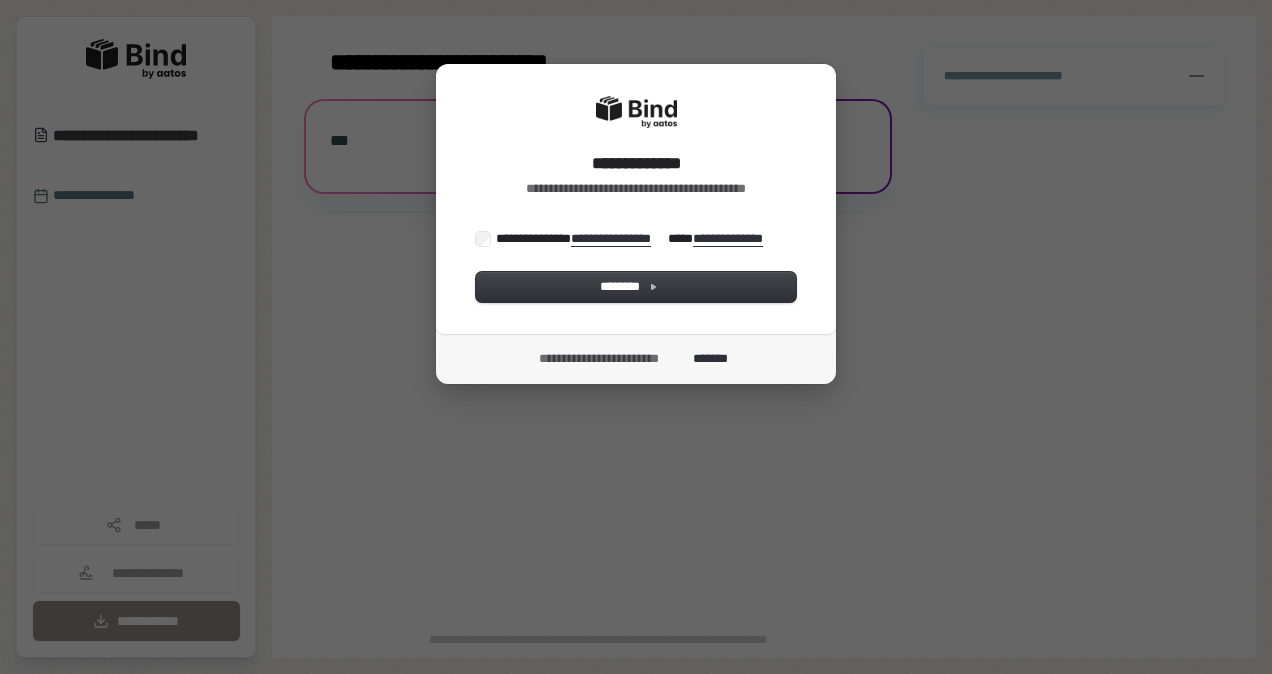 scroll, scrollTop: 0, scrollLeft: 0, axis: both 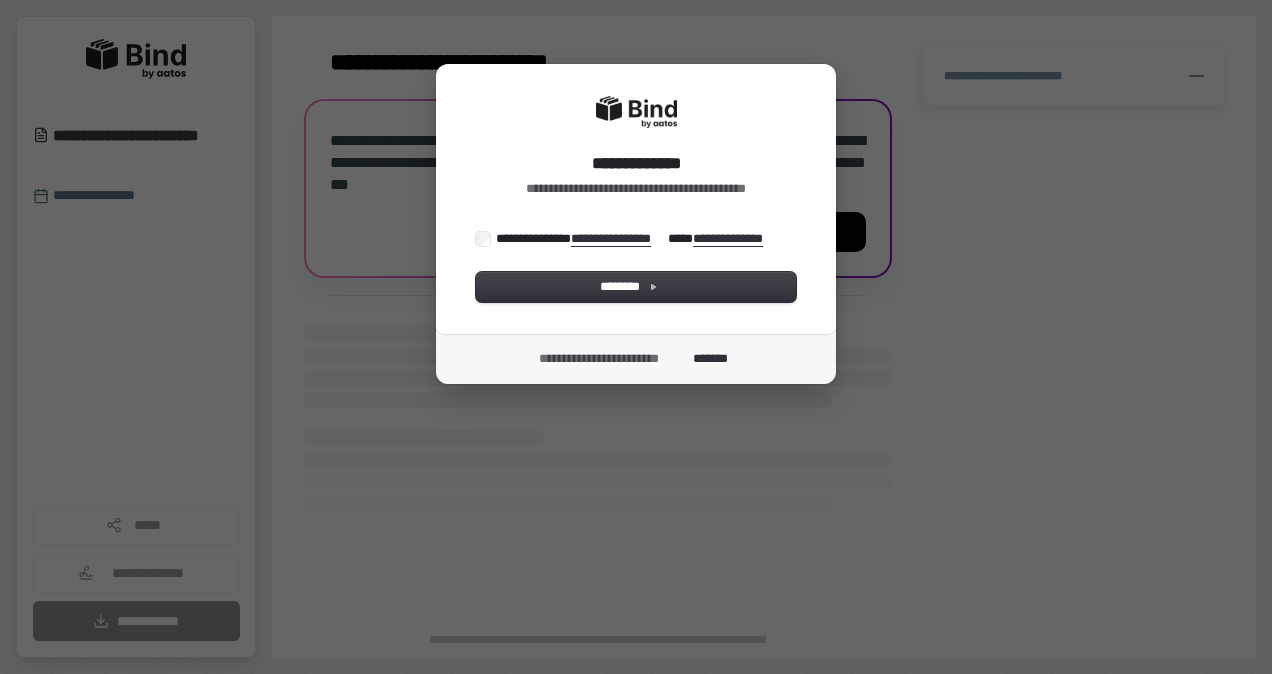 click on "**********" at bounding box center (636, 199) 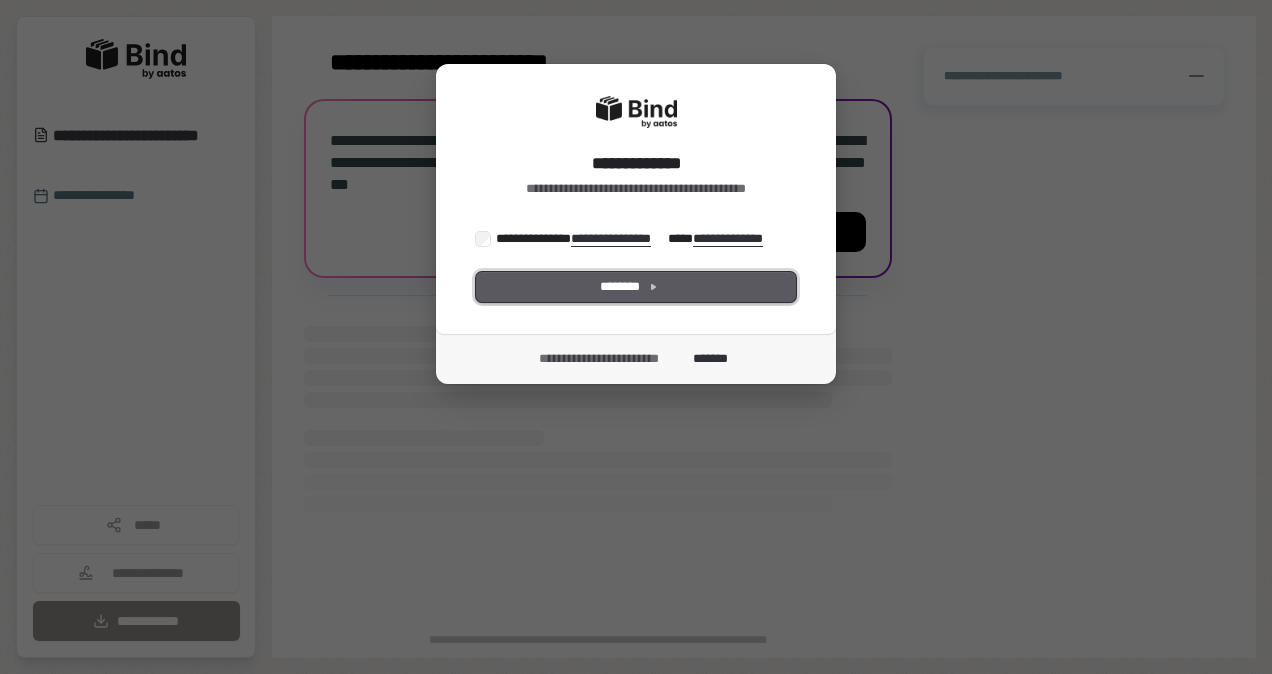 click on "********" at bounding box center [636, 287] 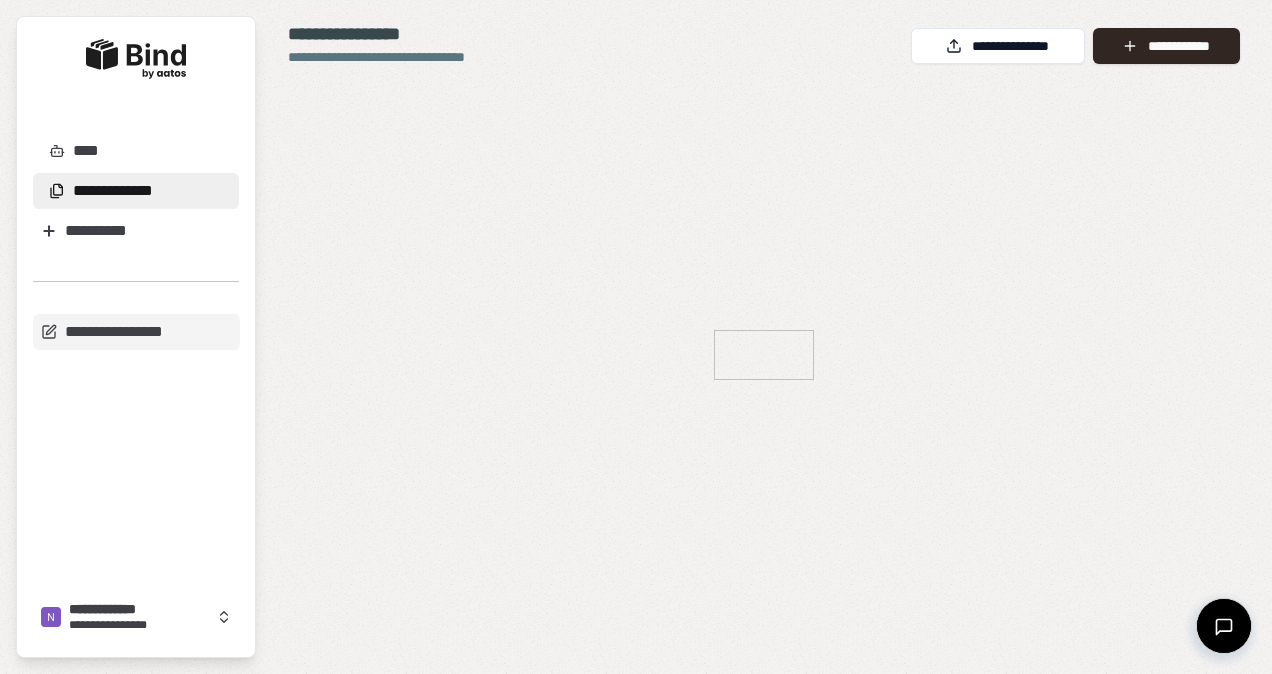 scroll, scrollTop: 0, scrollLeft: 0, axis: both 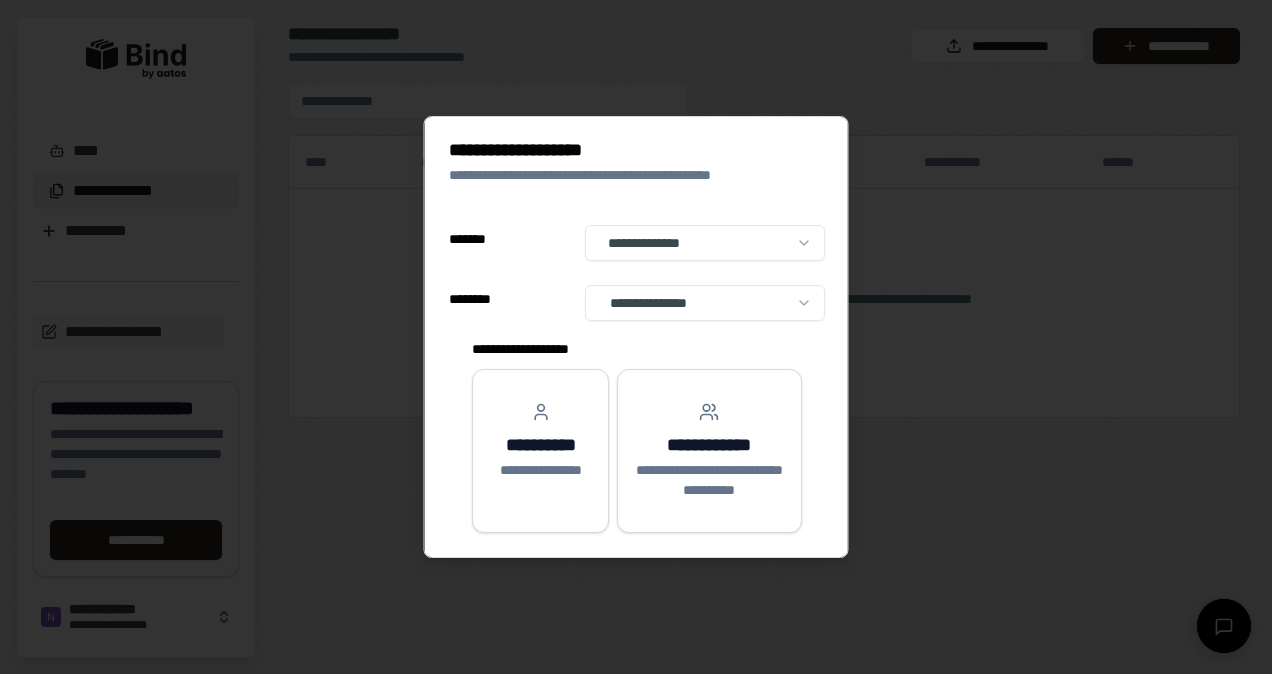 select on "**" 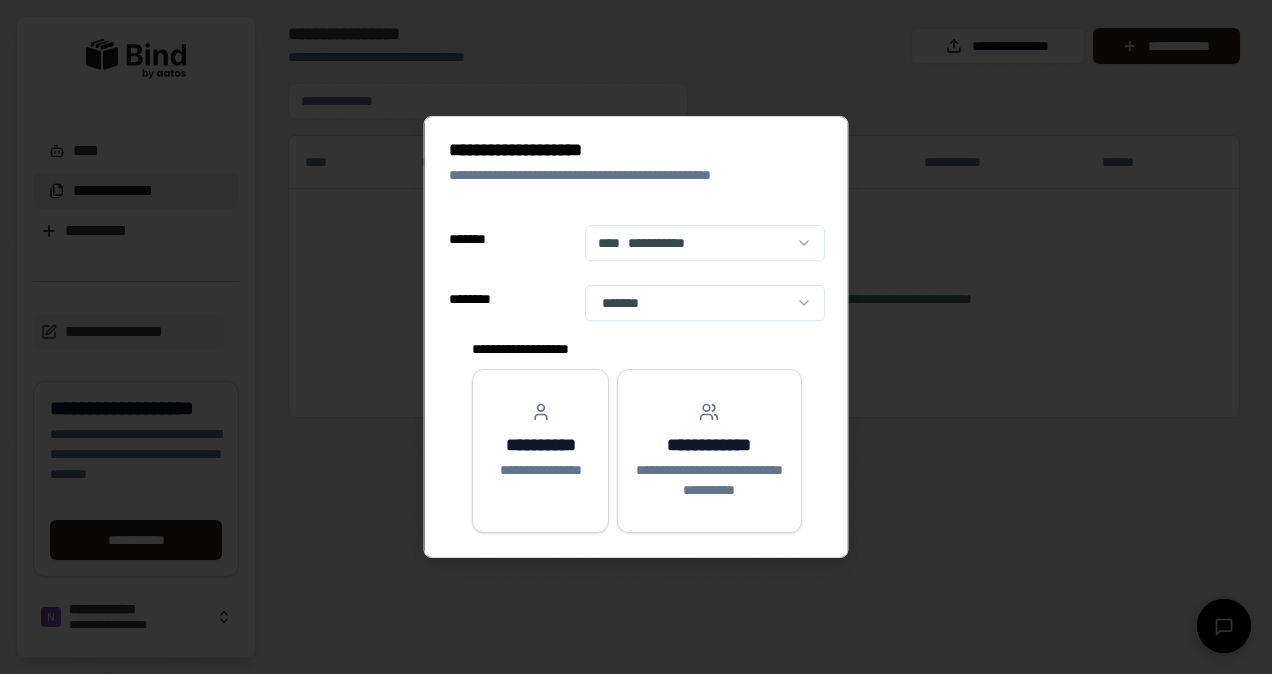 click on "**********" at bounding box center (636, 337) 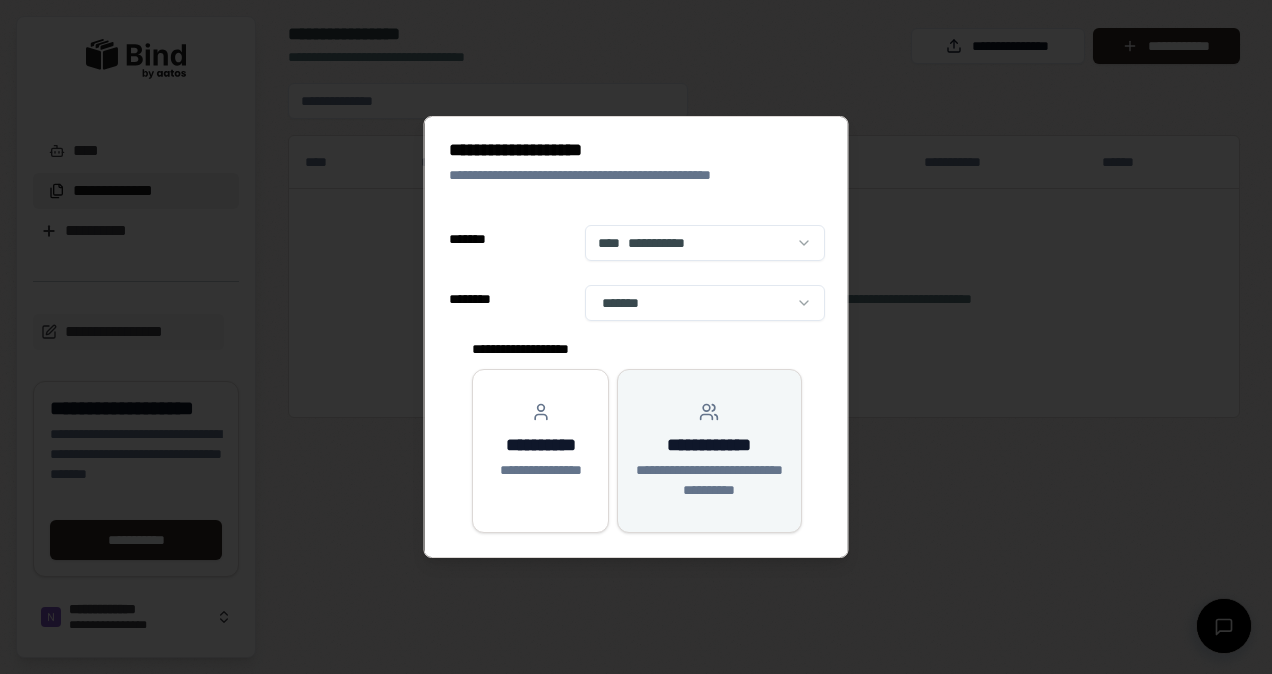 click on "**********" at bounding box center [709, 451] 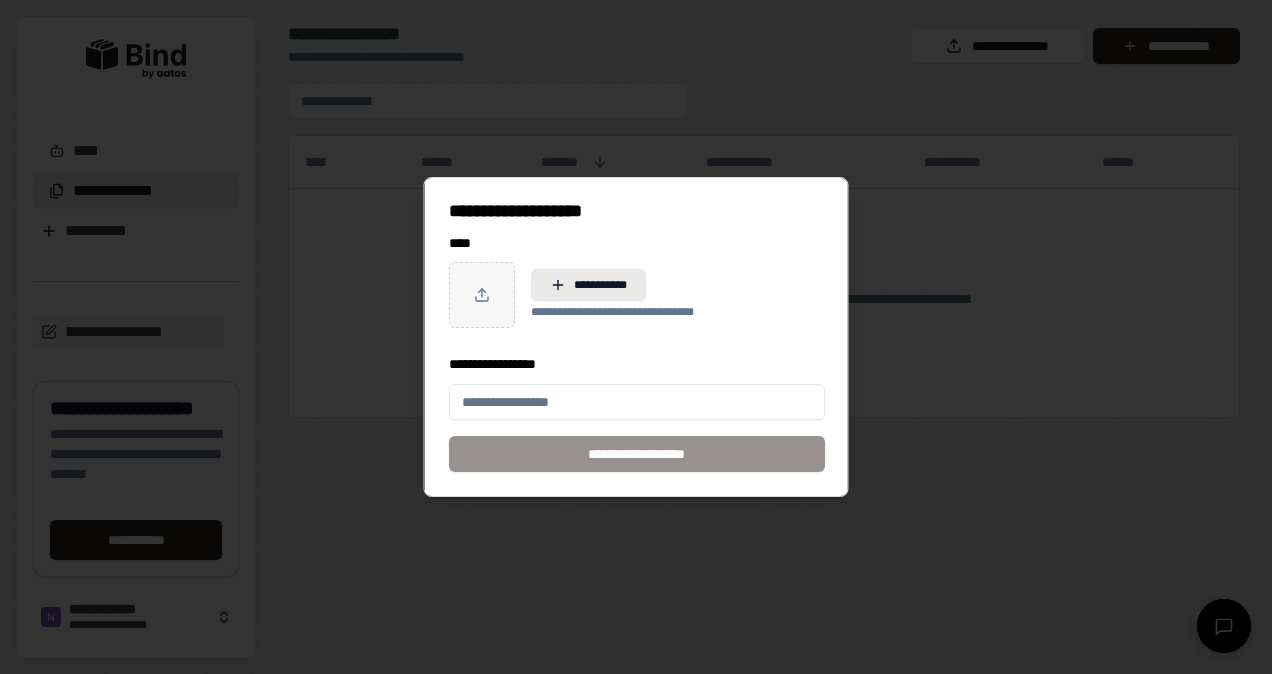 click on "**********" at bounding box center [588, 285] 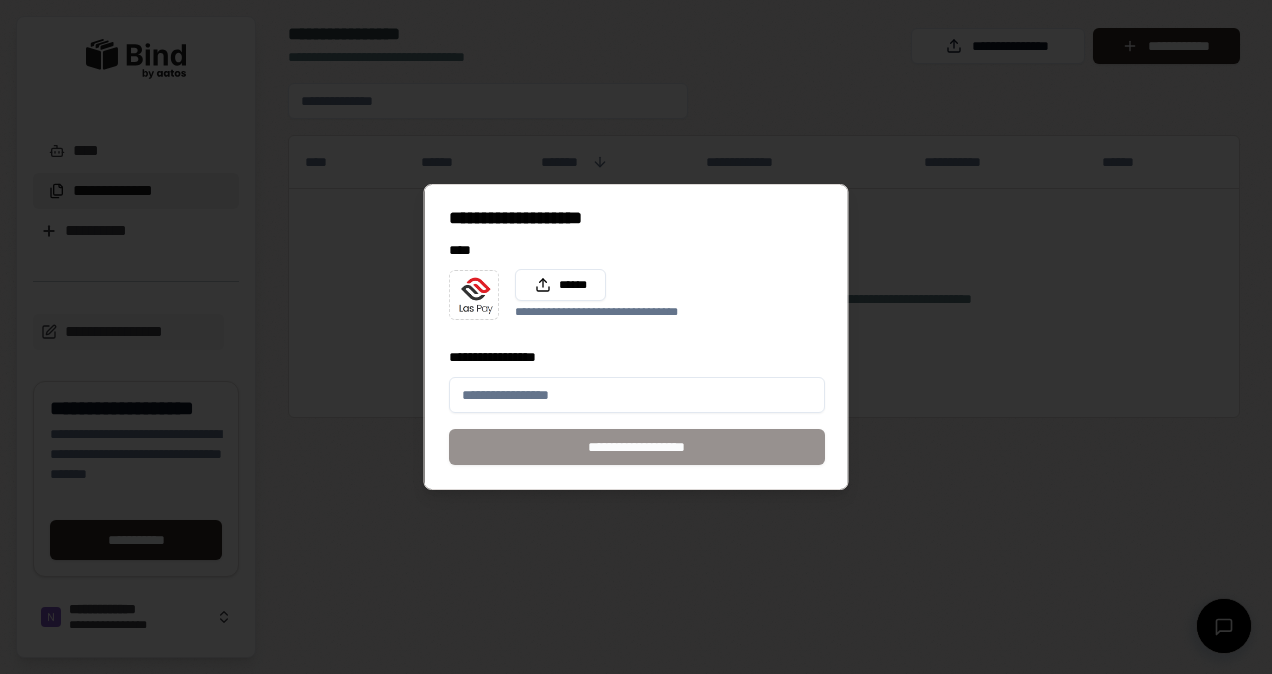 click on "**********" at bounding box center [637, 395] 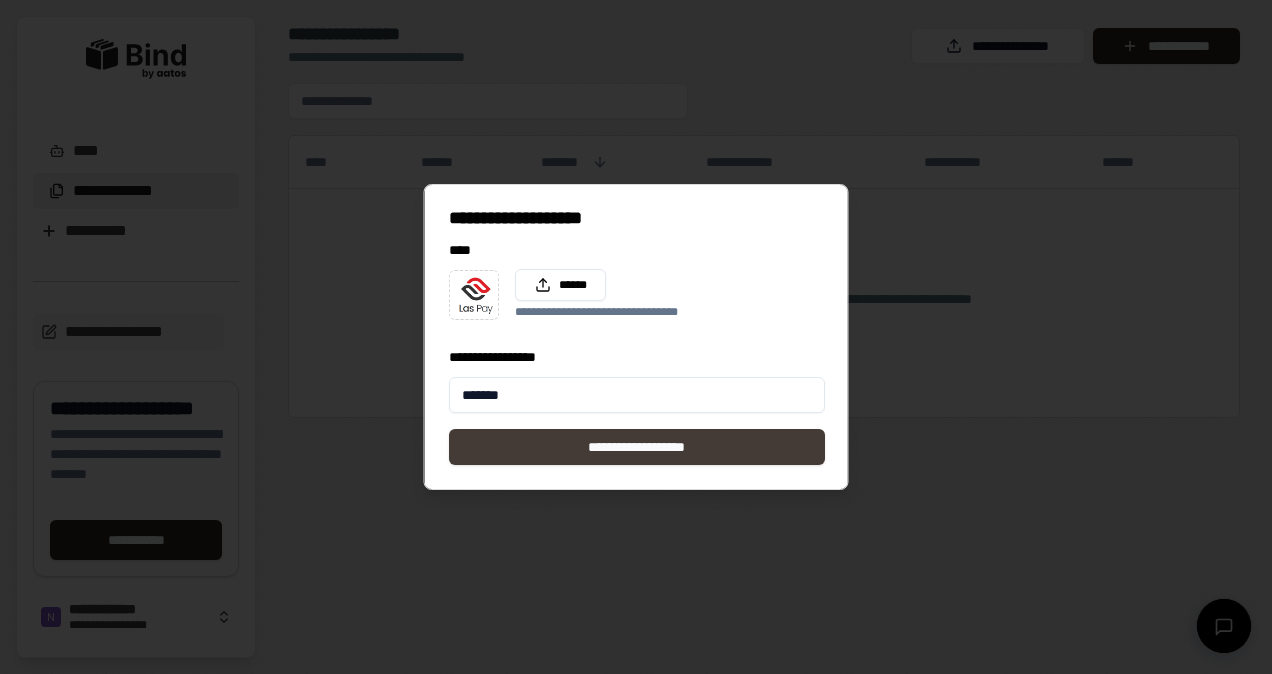type on "*******" 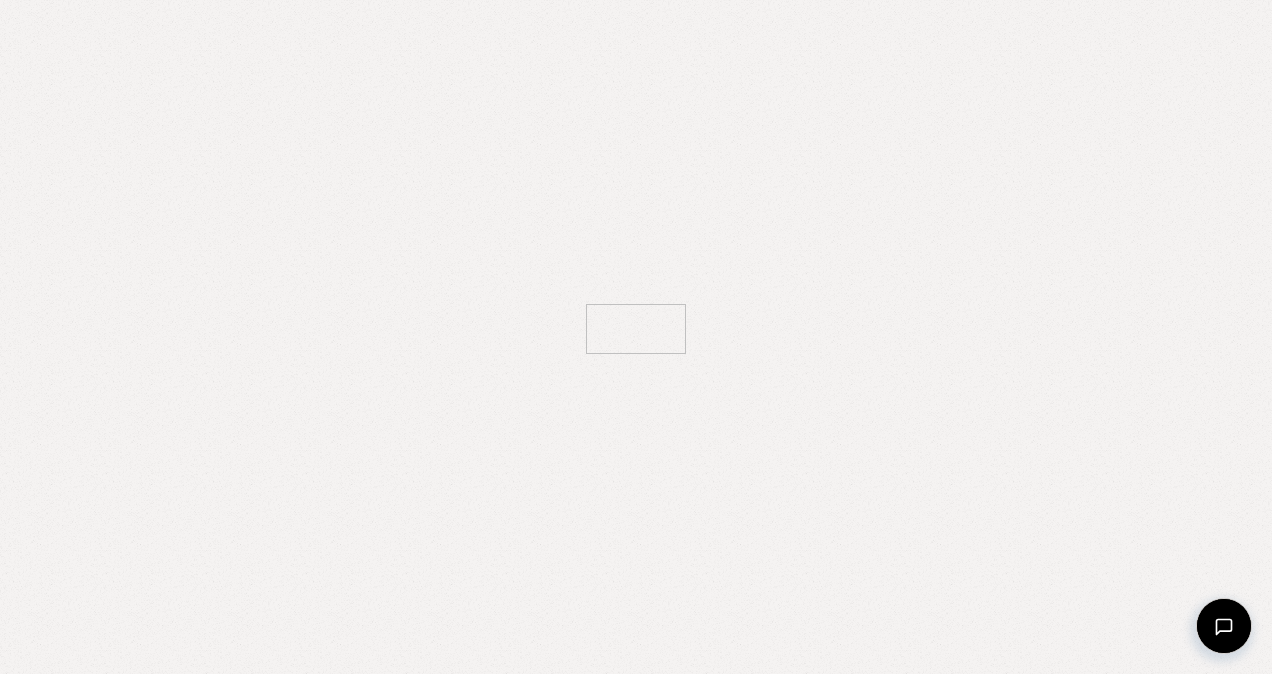 scroll, scrollTop: 0, scrollLeft: 0, axis: both 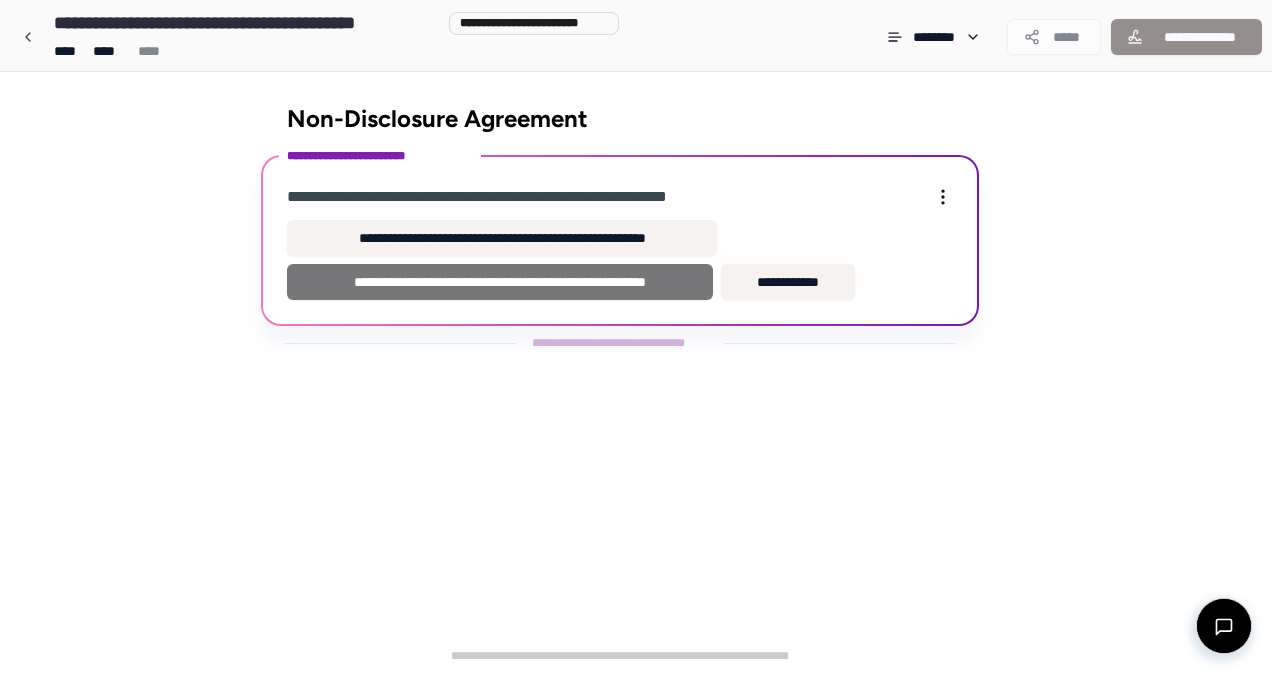 click on "**********" at bounding box center (500, 282) 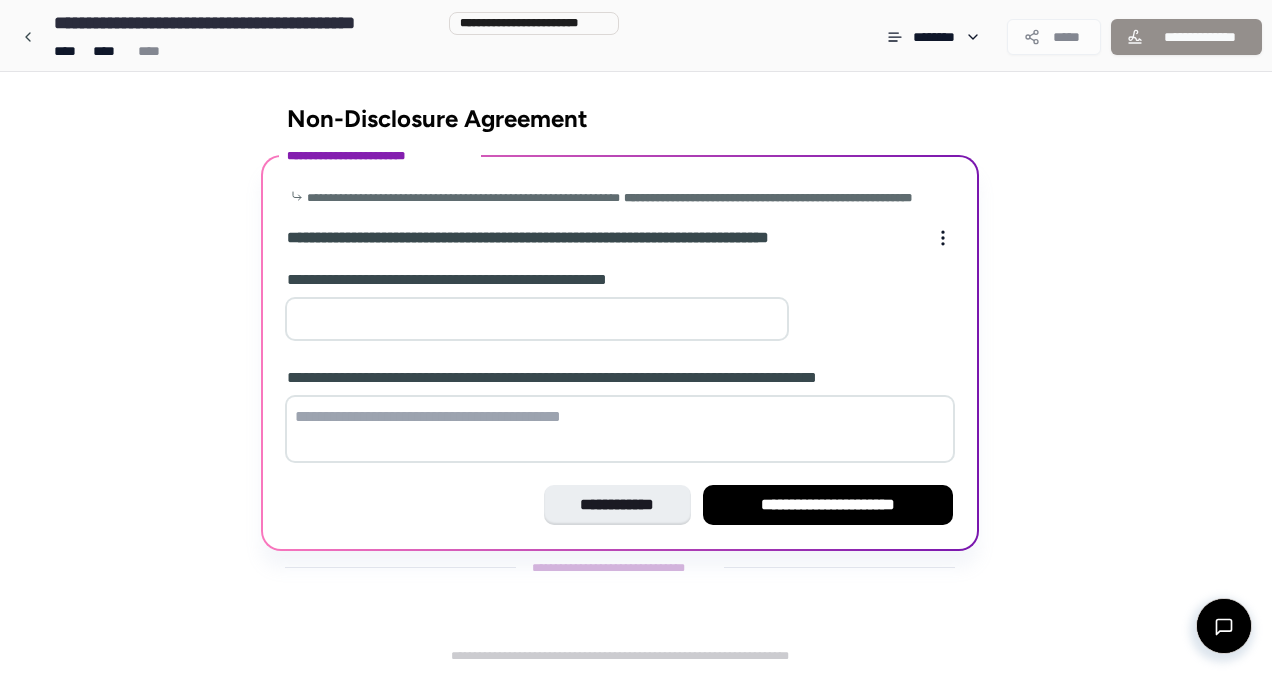 click at bounding box center (537, 319) 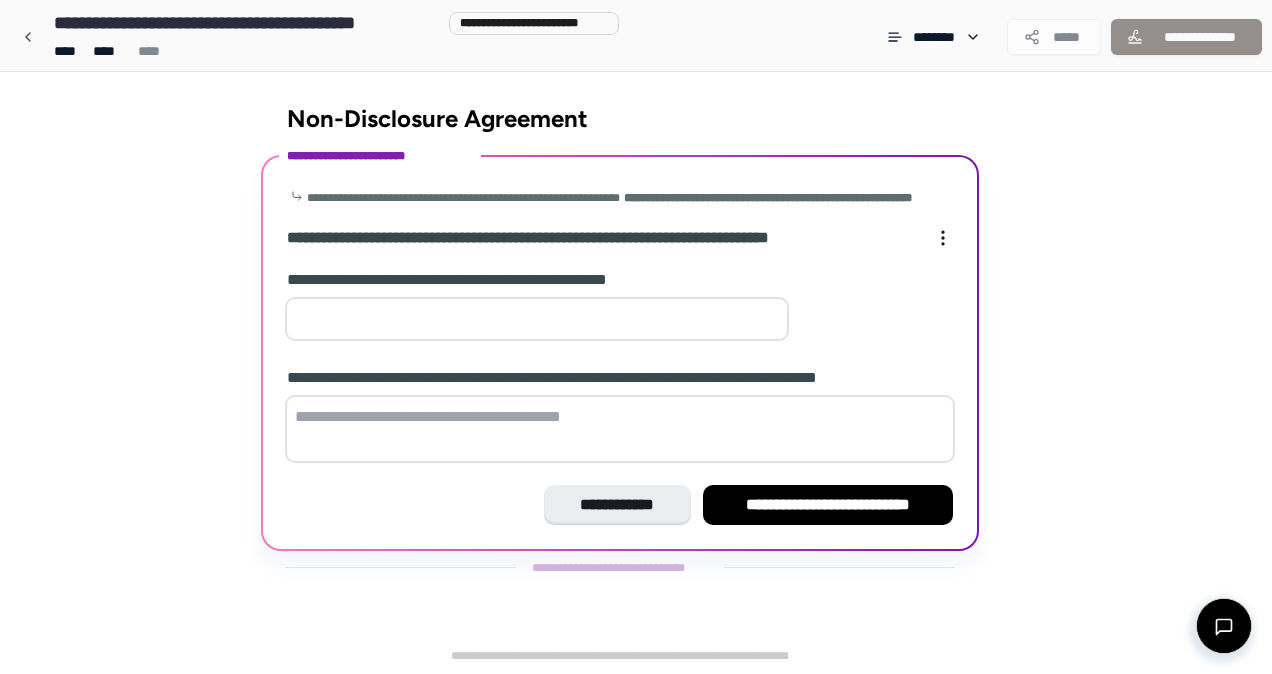 click on "*" at bounding box center (537, 319) 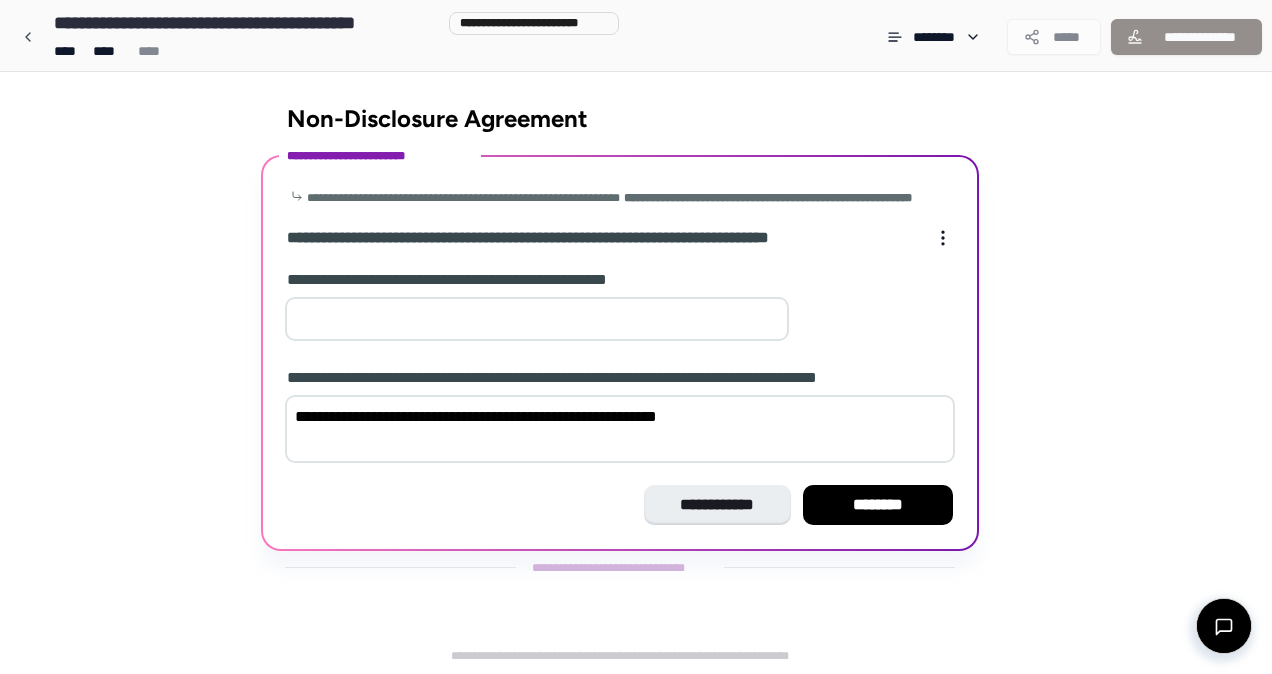 click on "**********" at bounding box center (620, 429) 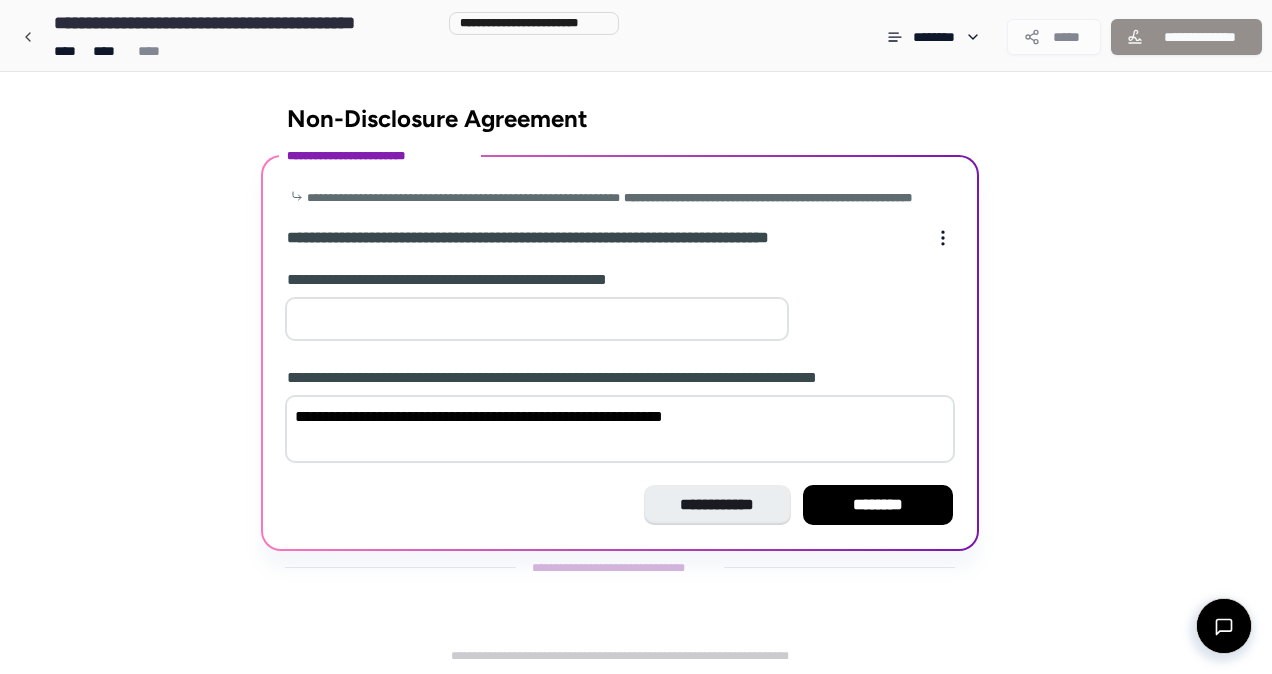 click on "**********" at bounding box center [620, 429] 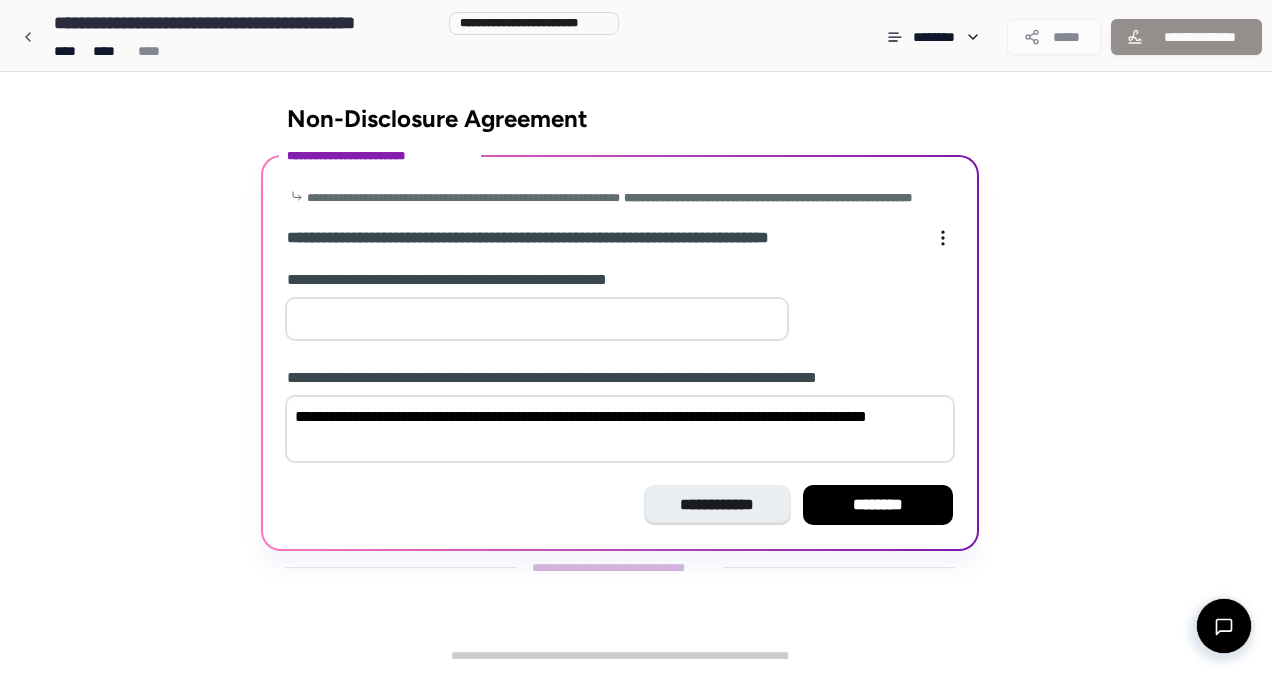 click on "**********" at bounding box center [620, 429] 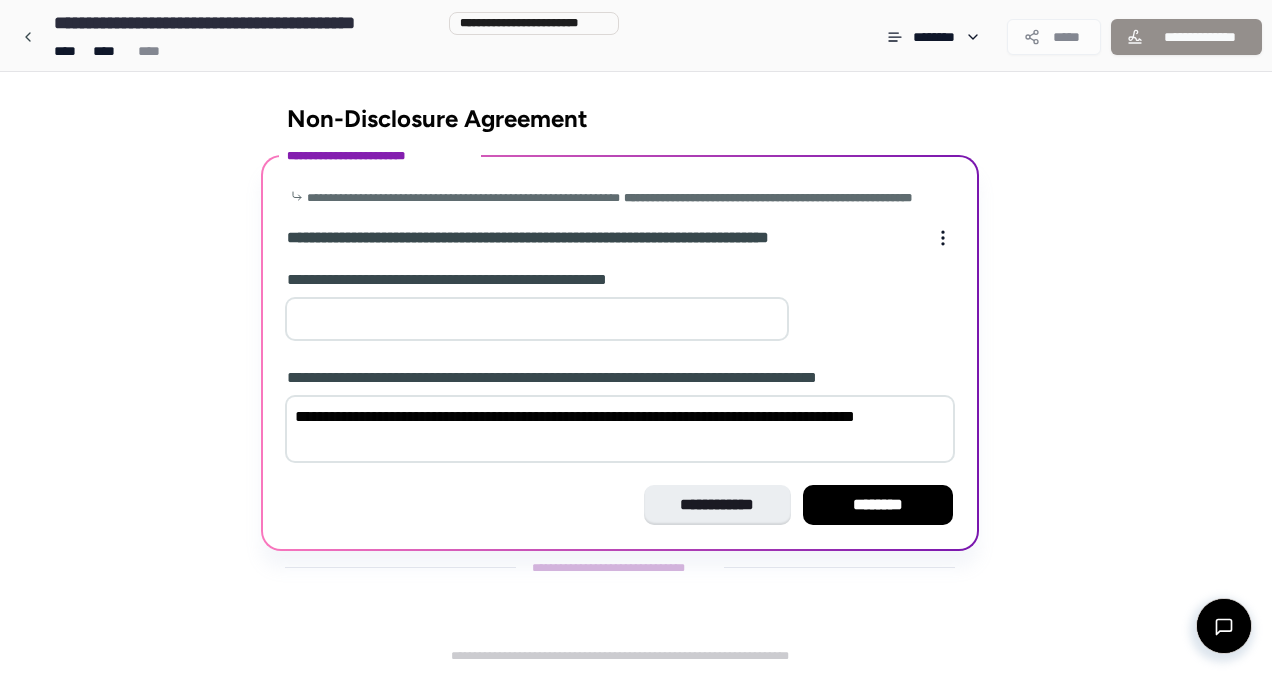click on "**********" at bounding box center [620, 429] 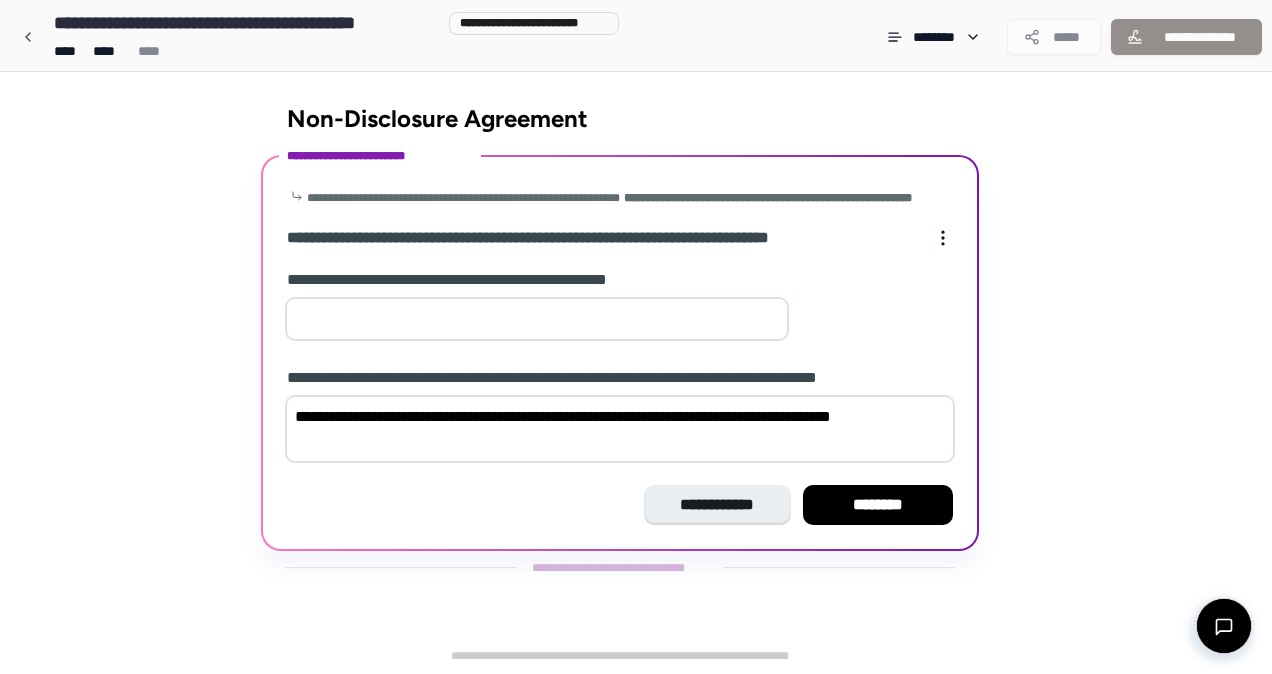 click on "**********" at bounding box center [620, 429] 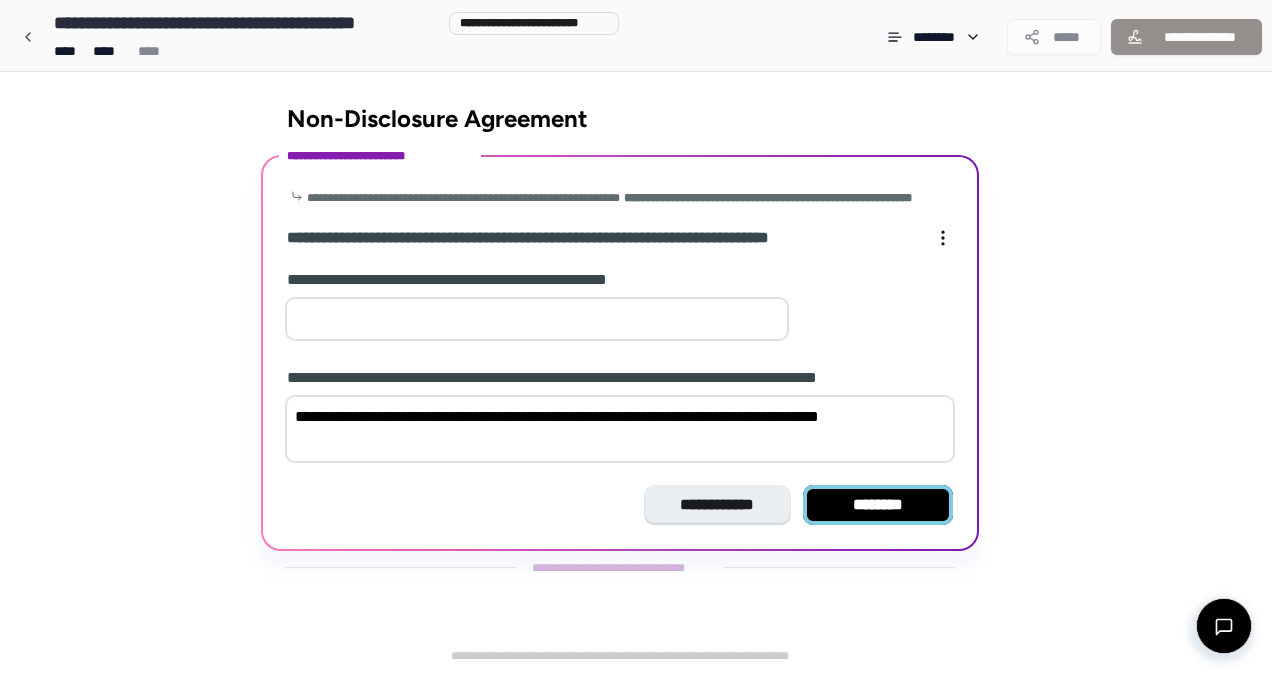 type on "**********" 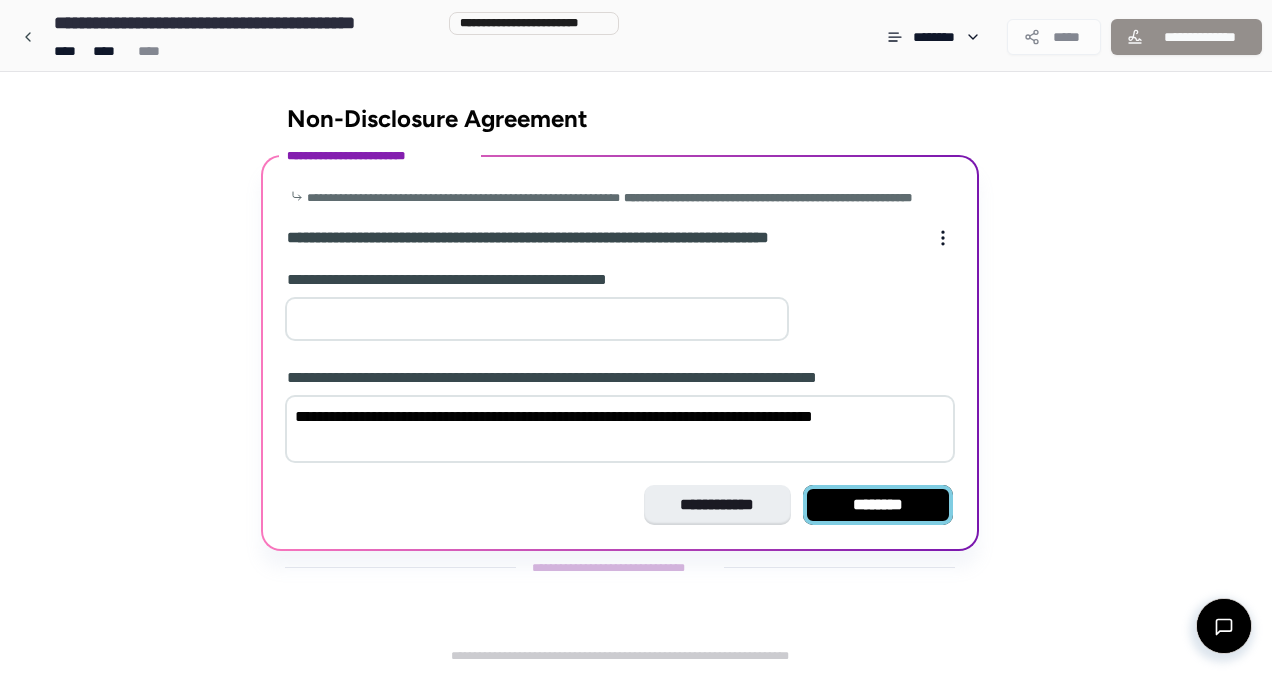 click on "********" at bounding box center (878, 505) 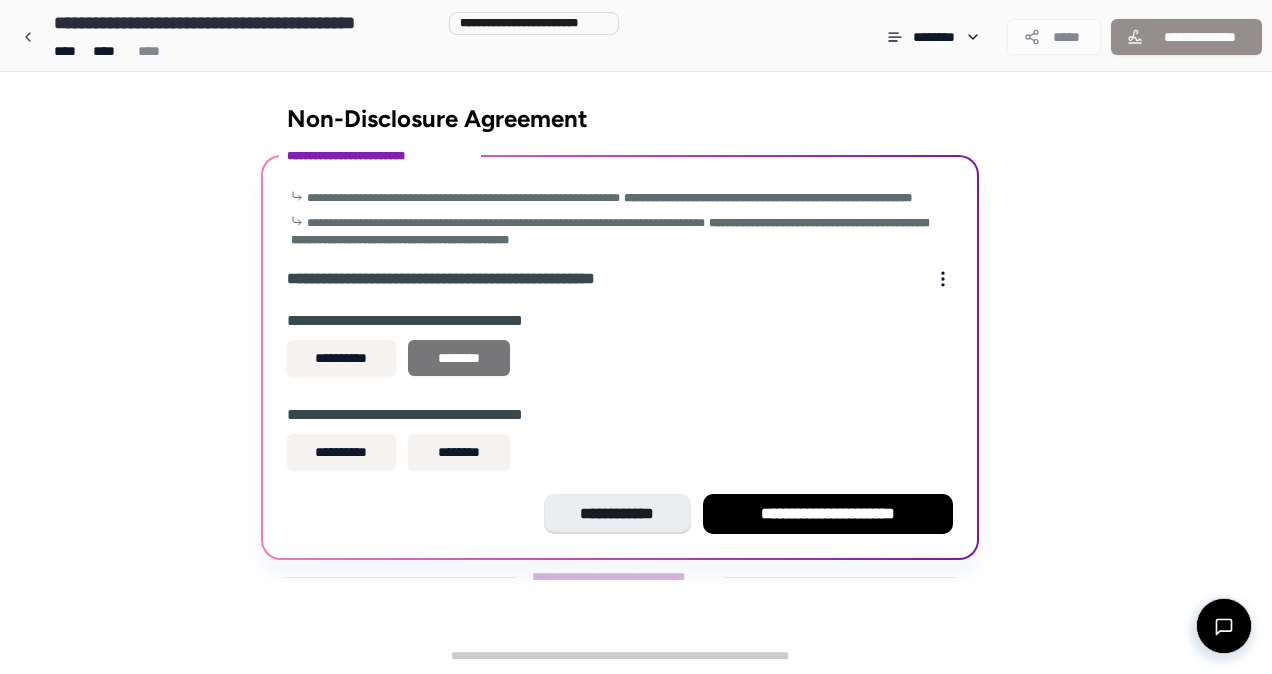 click on "********" at bounding box center [459, 358] 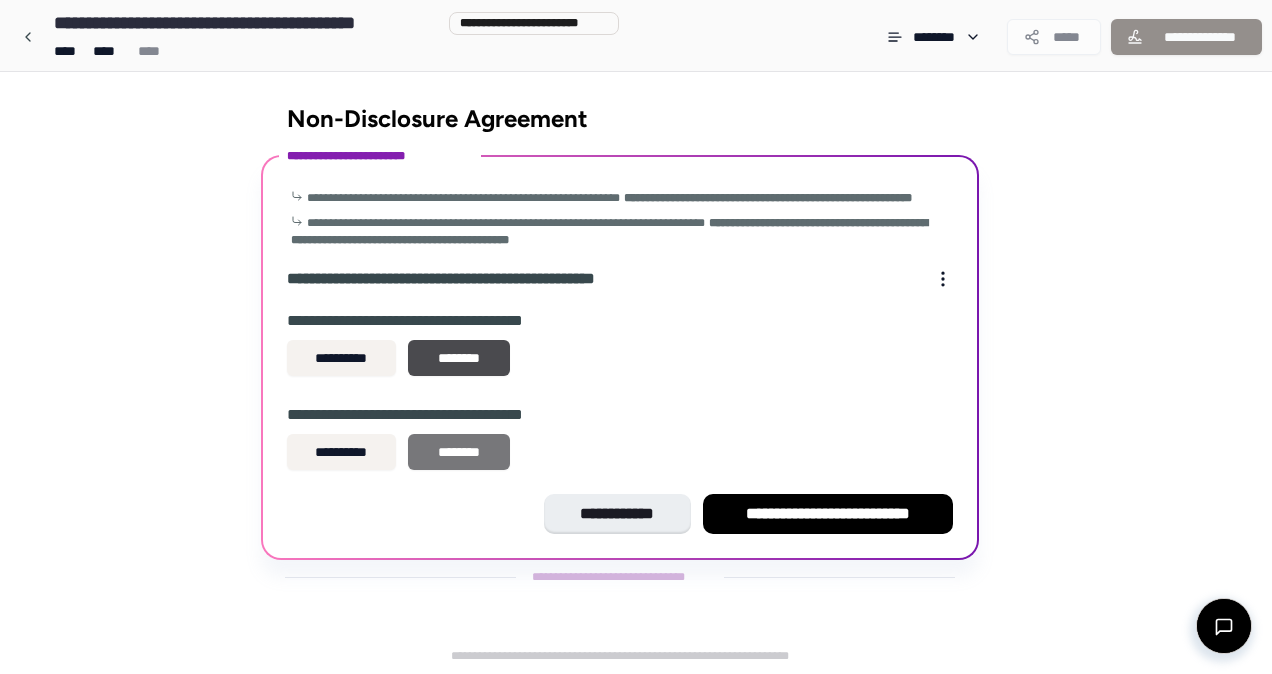 click on "********" at bounding box center [459, 452] 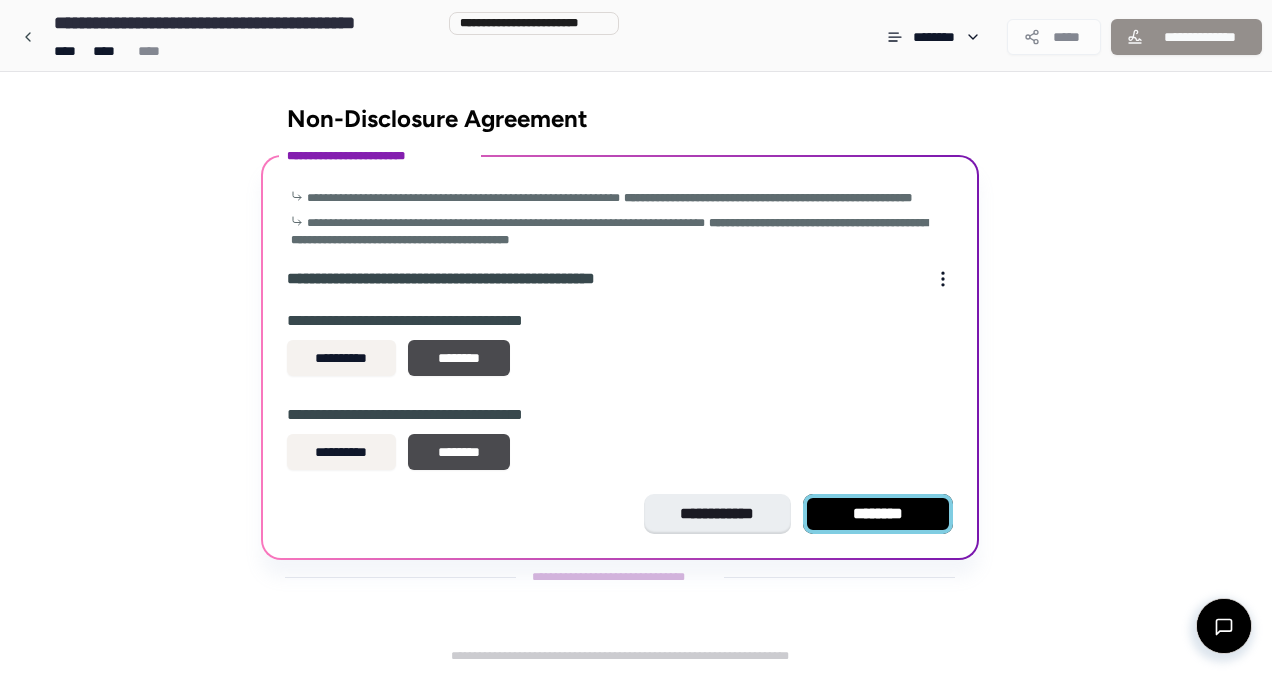 click on "********" at bounding box center [878, 514] 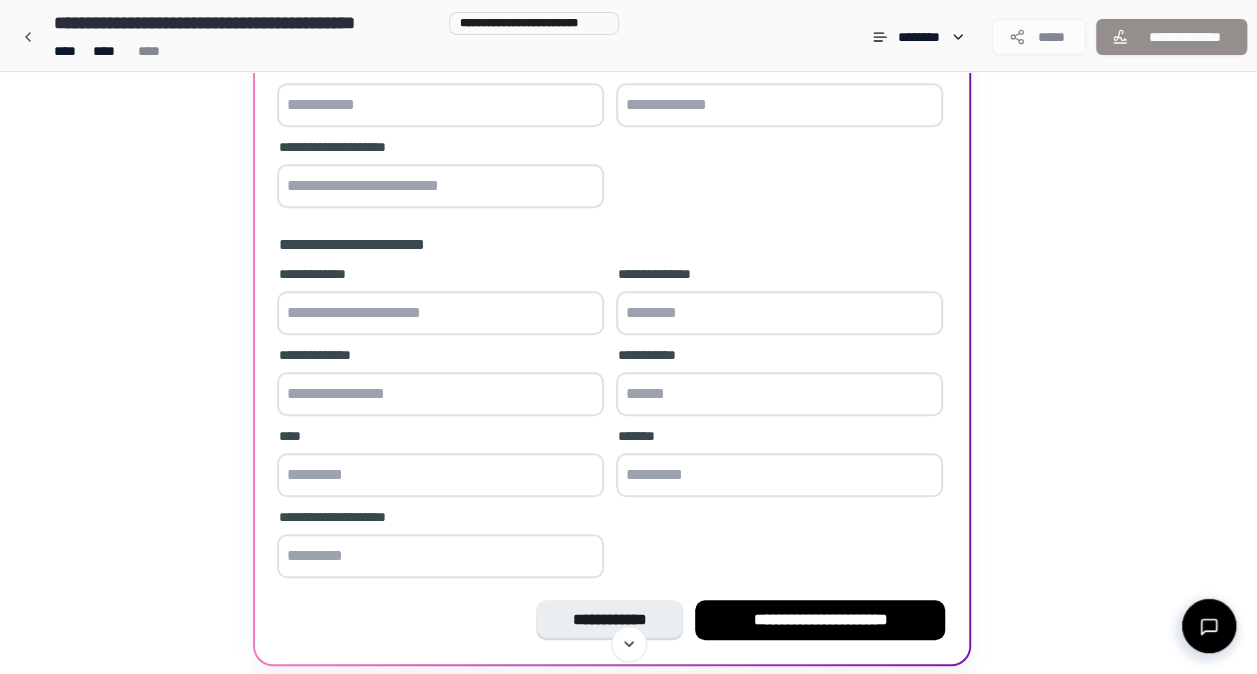 scroll, scrollTop: 558, scrollLeft: 0, axis: vertical 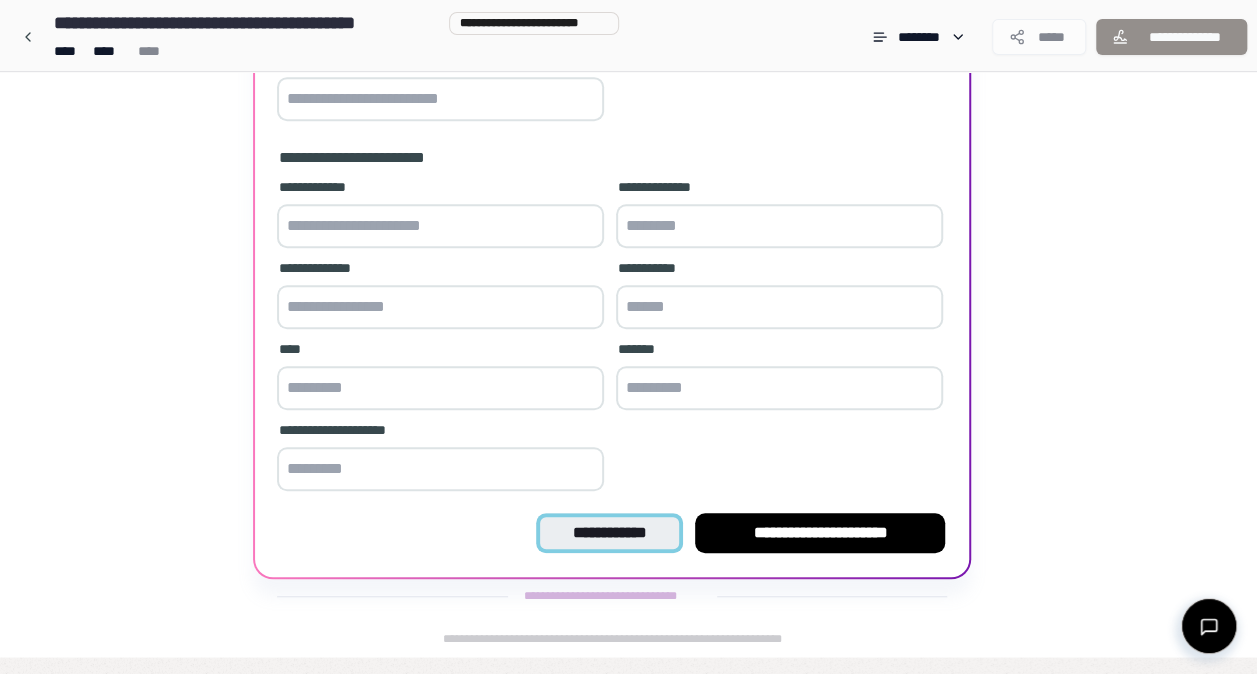 click on "**********" at bounding box center (609, 533) 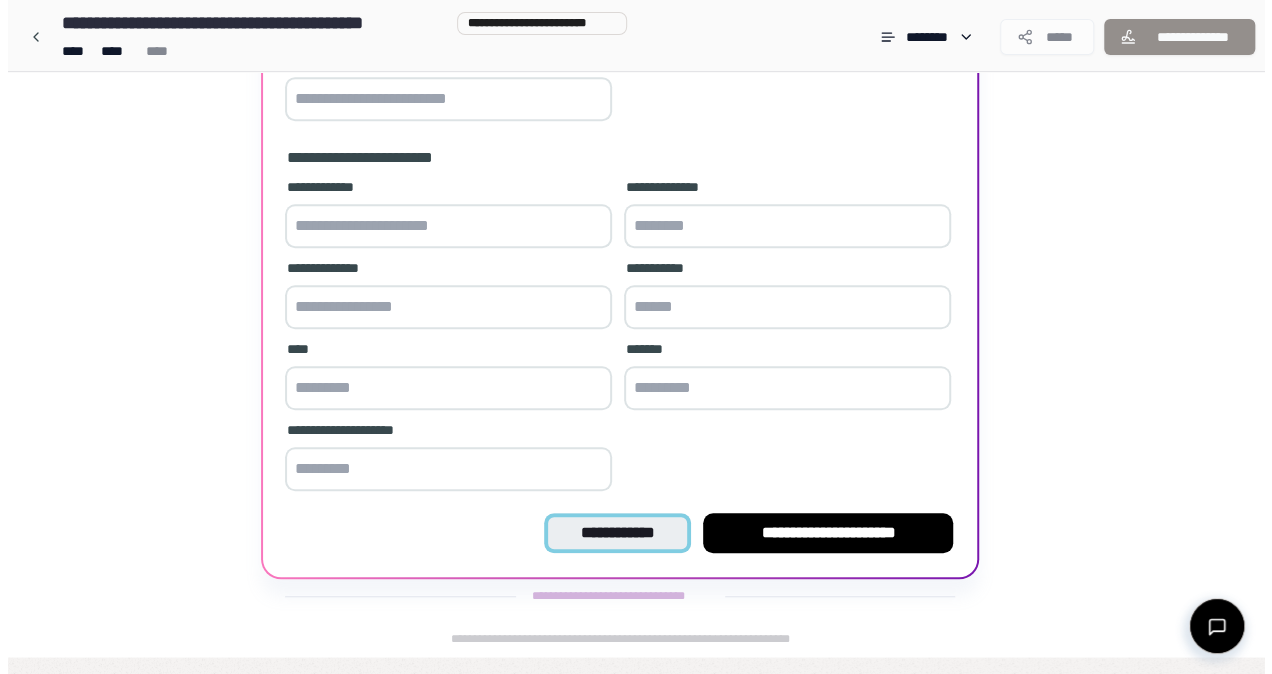 scroll, scrollTop: 0, scrollLeft: 0, axis: both 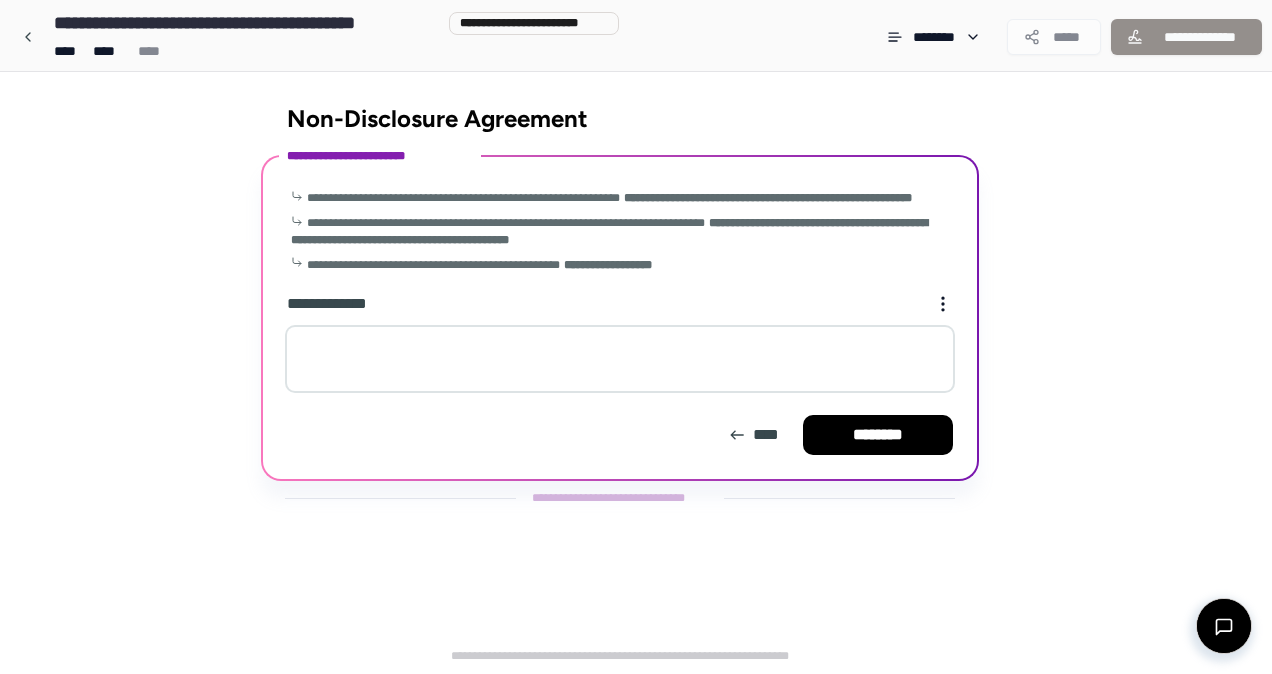 click at bounding box center [620, 359] 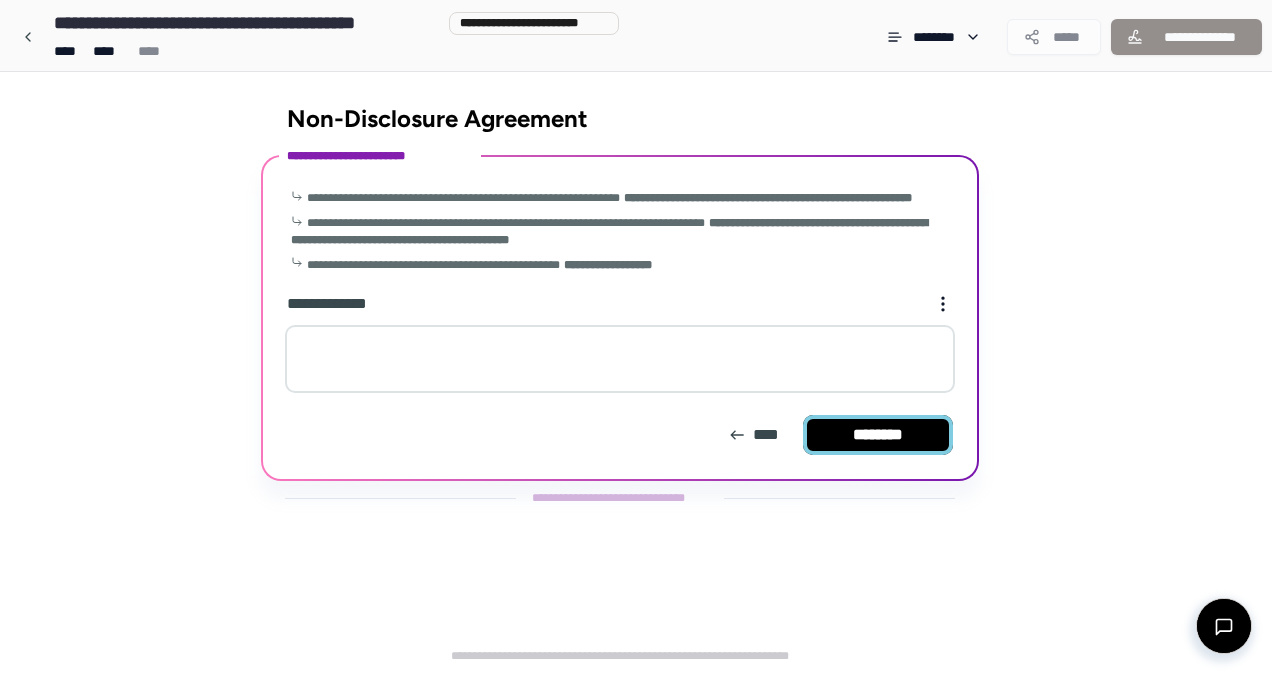 click on "********" at bounding box center [878, 435] 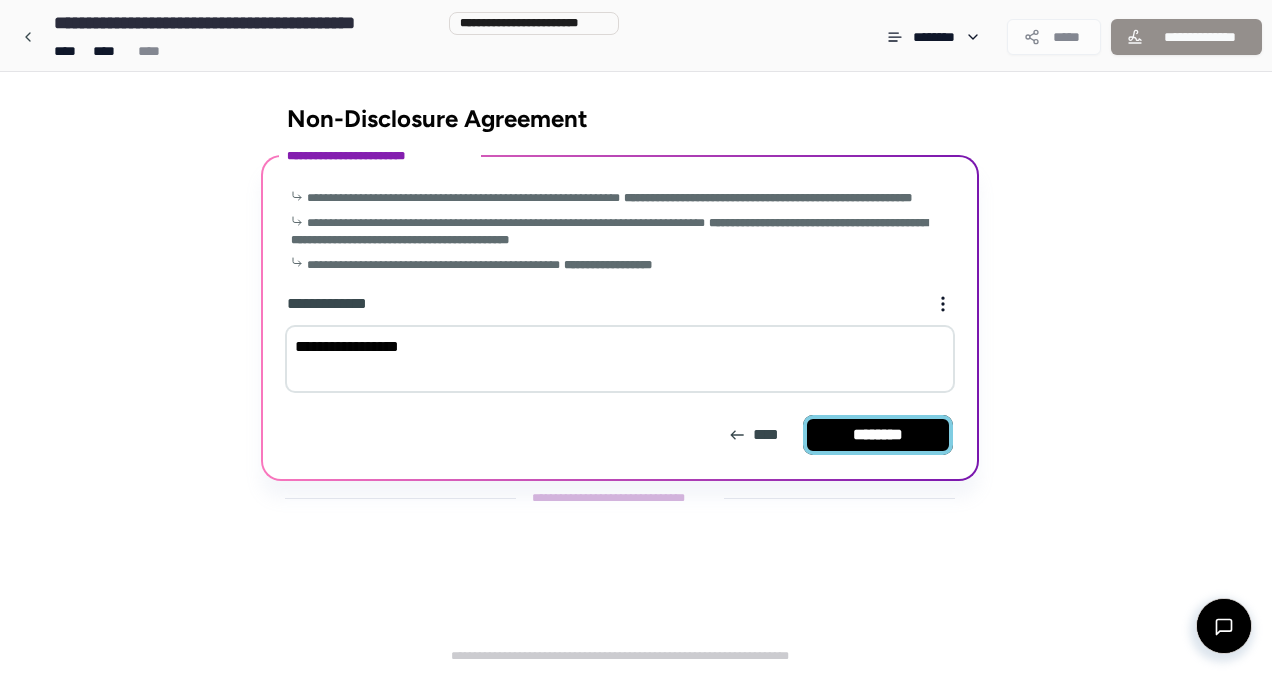 type on "**********" 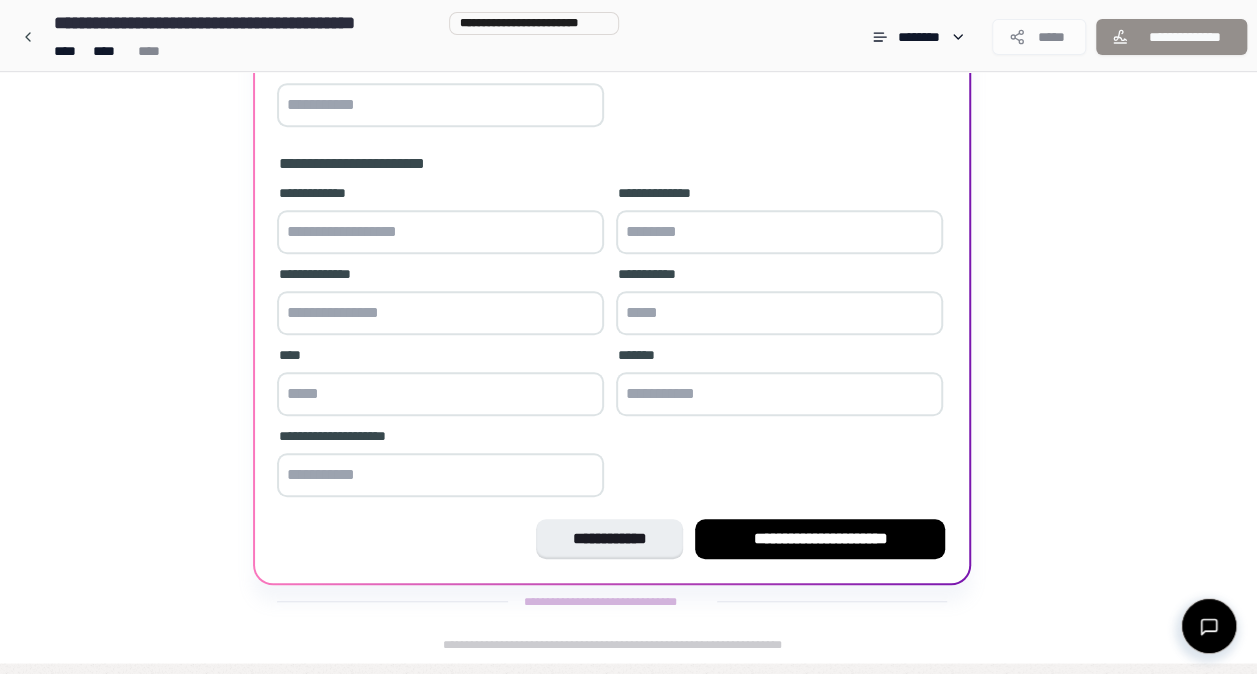 scroll, scrollTop: 583, scrollLeft: 0, axis: vertical 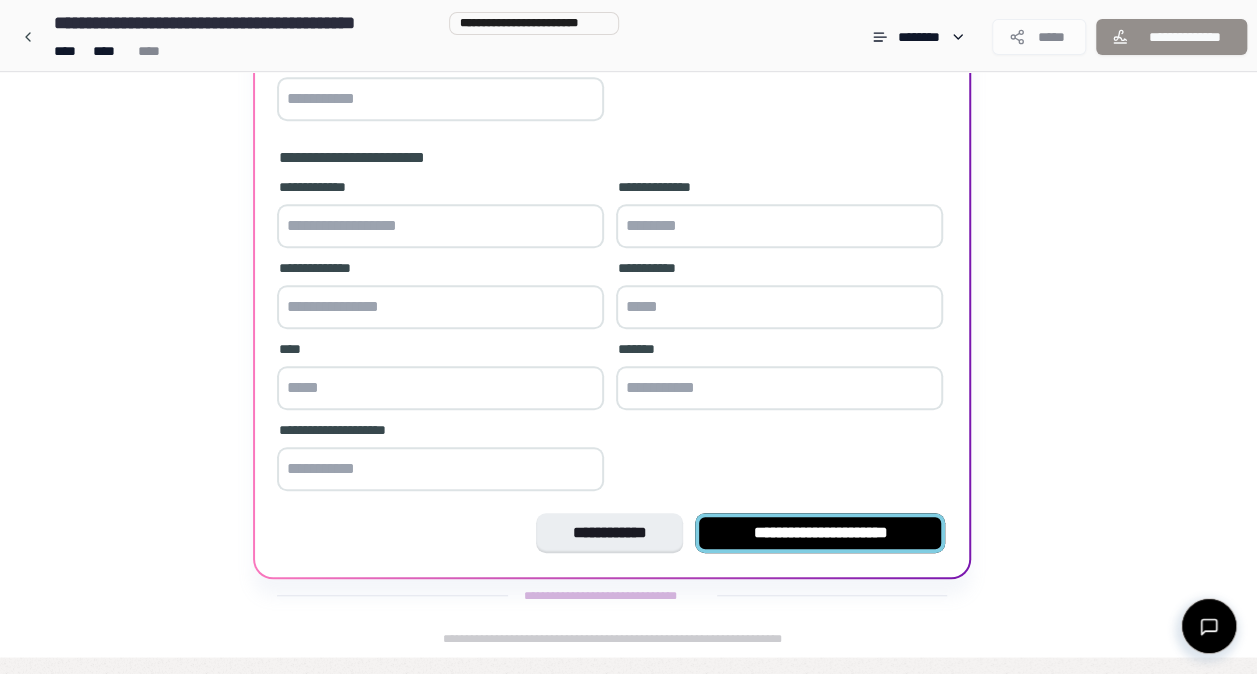 click on "**********" at bounding box center [820, 533] 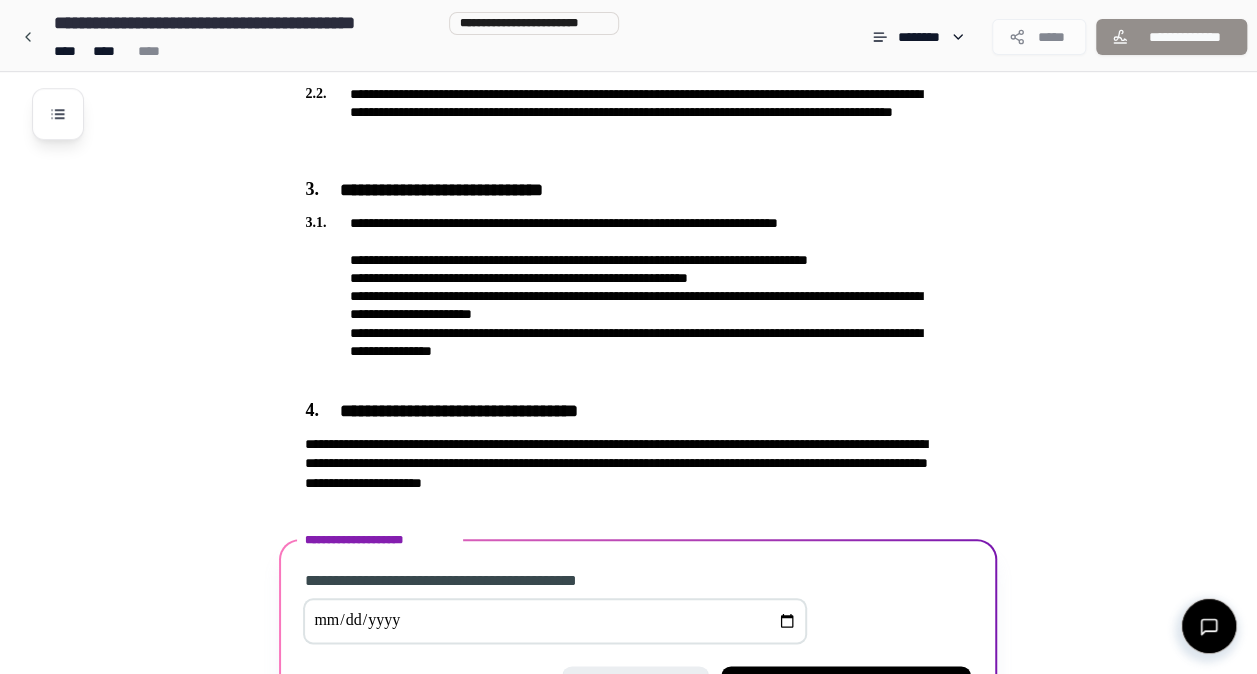 scroll, scrollTop: 928, scrollLeft: 0, axis: vertical 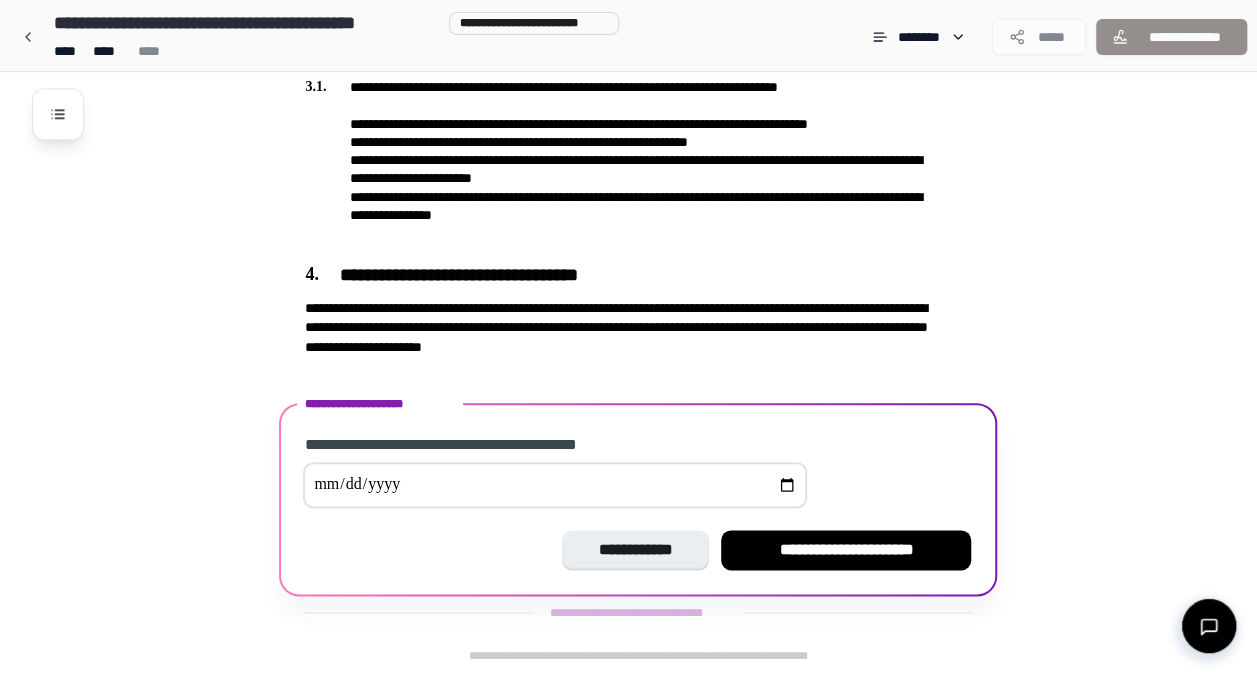 click at bounding box center (555, 485) 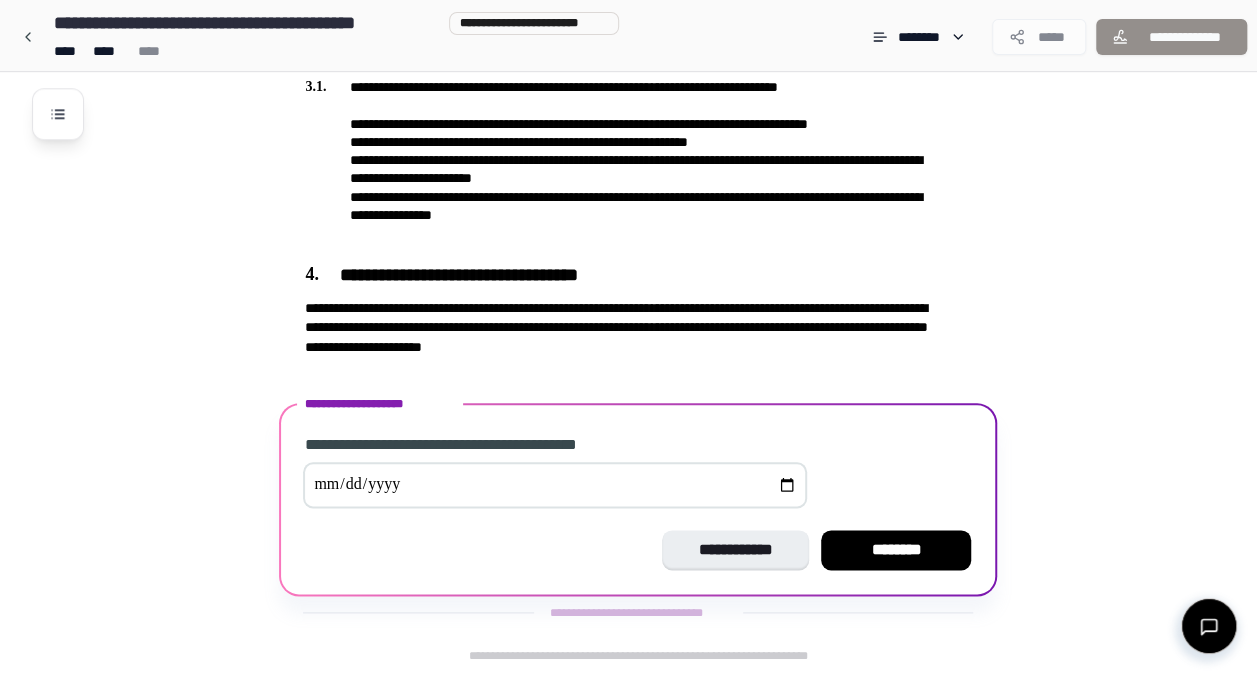 click on "********" at bounding box center [896, 550] 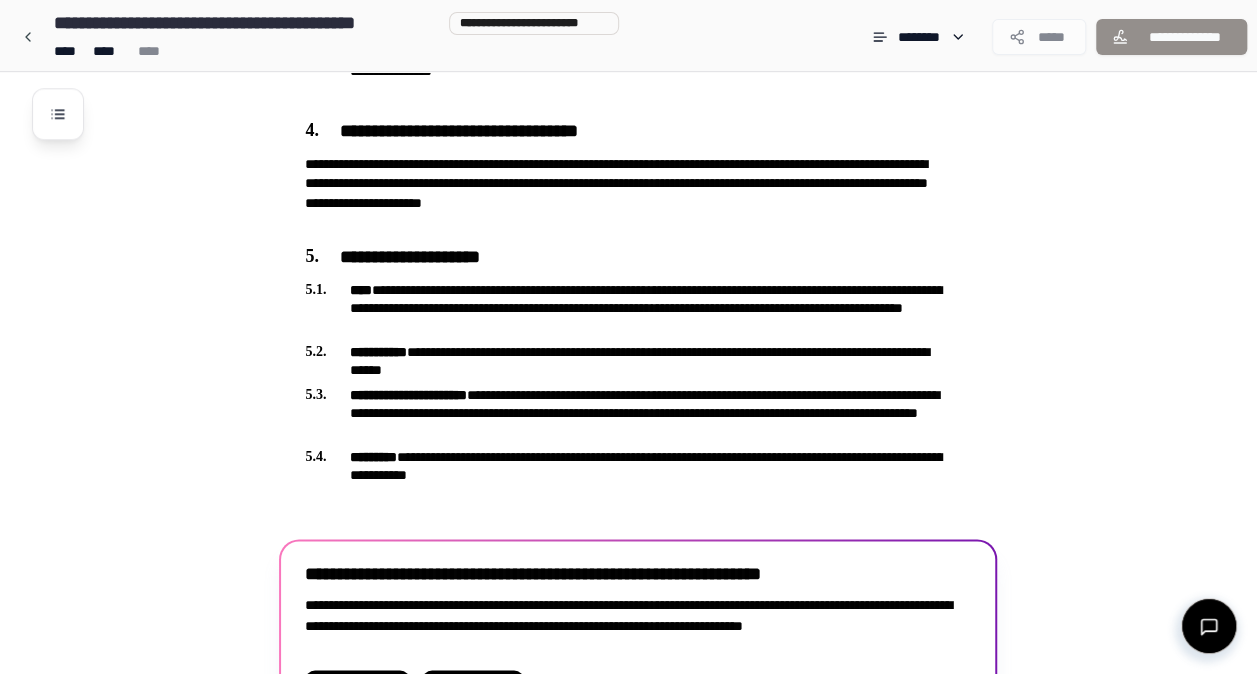 scroll, scrollTop: 1212, scrollLeft: 0, axis: vertical 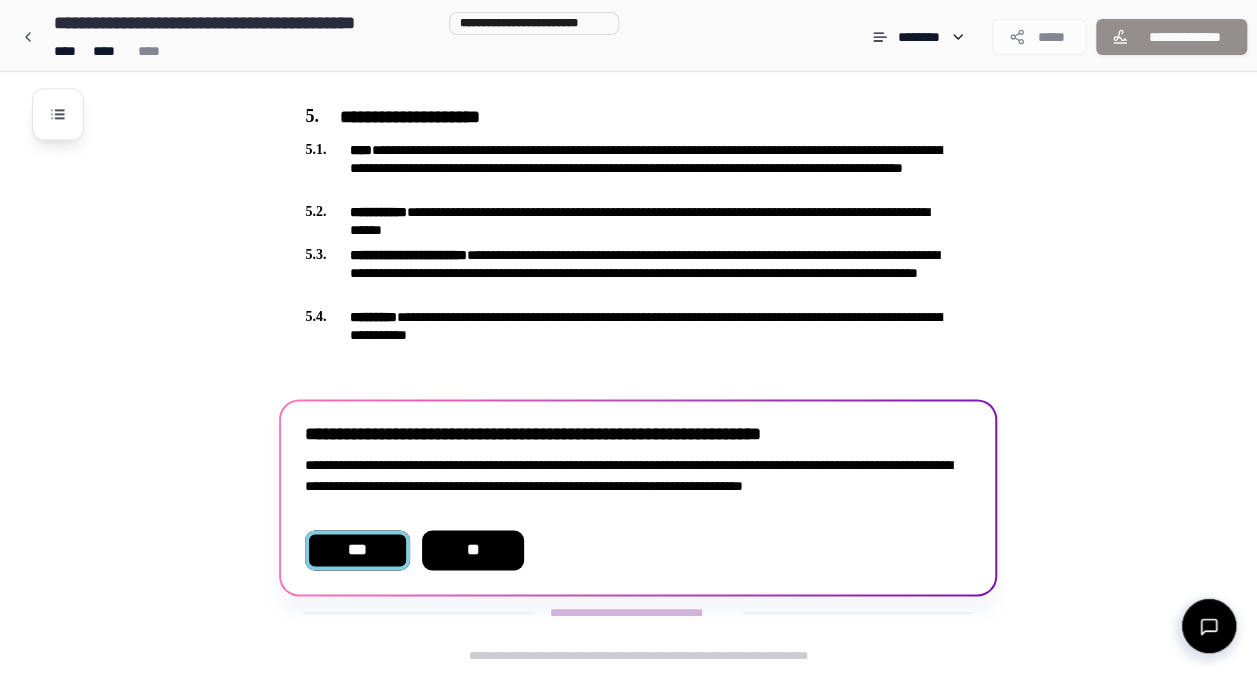 click on "***" at bounding box center (357, 550) 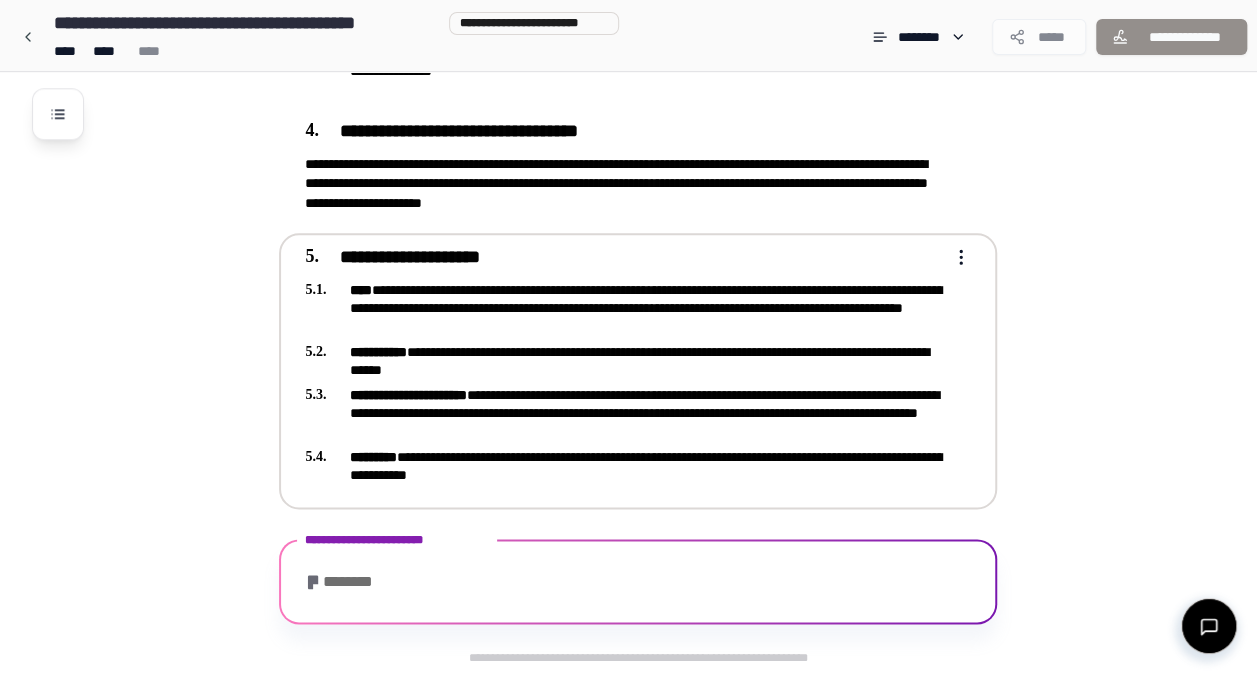 scroll, scrollTop: 1392, scrollLeft: 0, axis: vertical 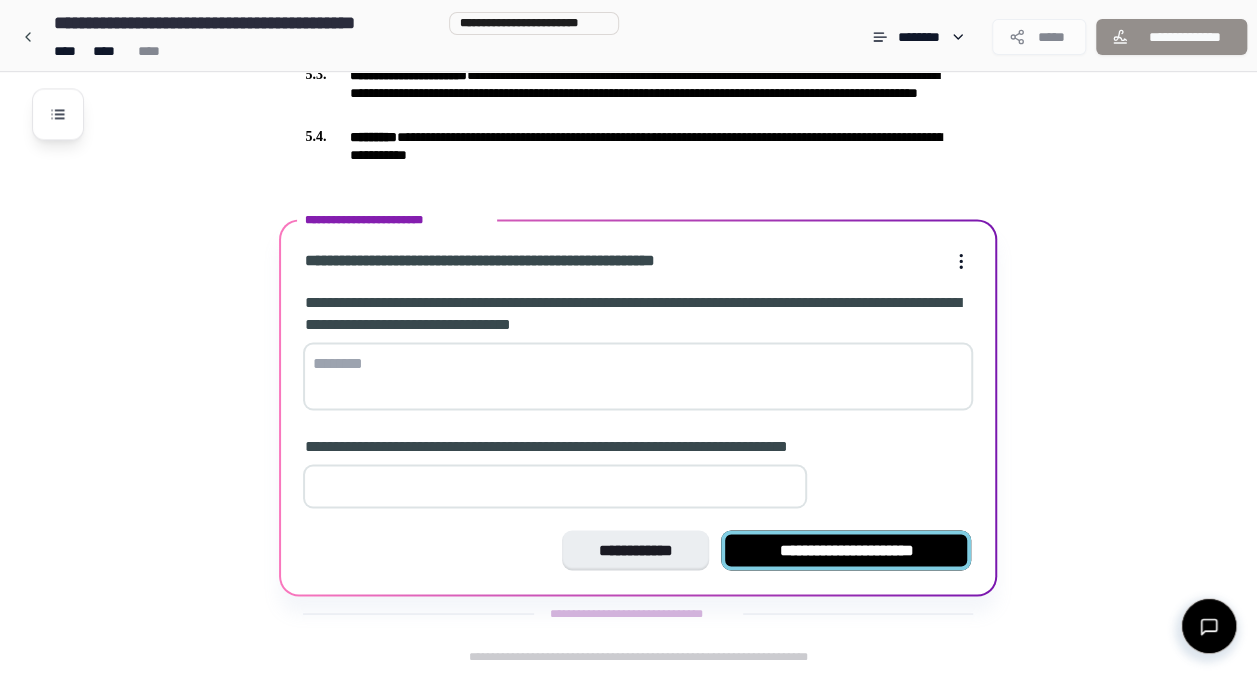 click on "**********" at bounding box center [846, 550] 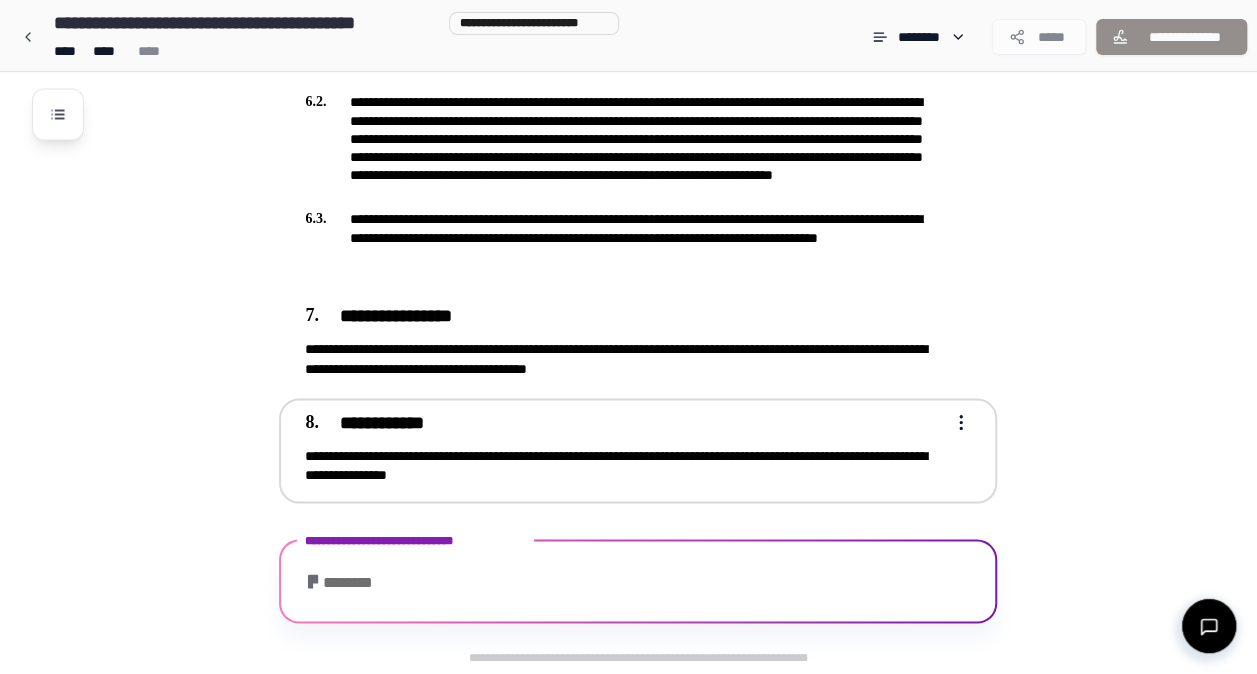 scroll, scrollTop: 1816, scrollLeft: 0, axis: vertical 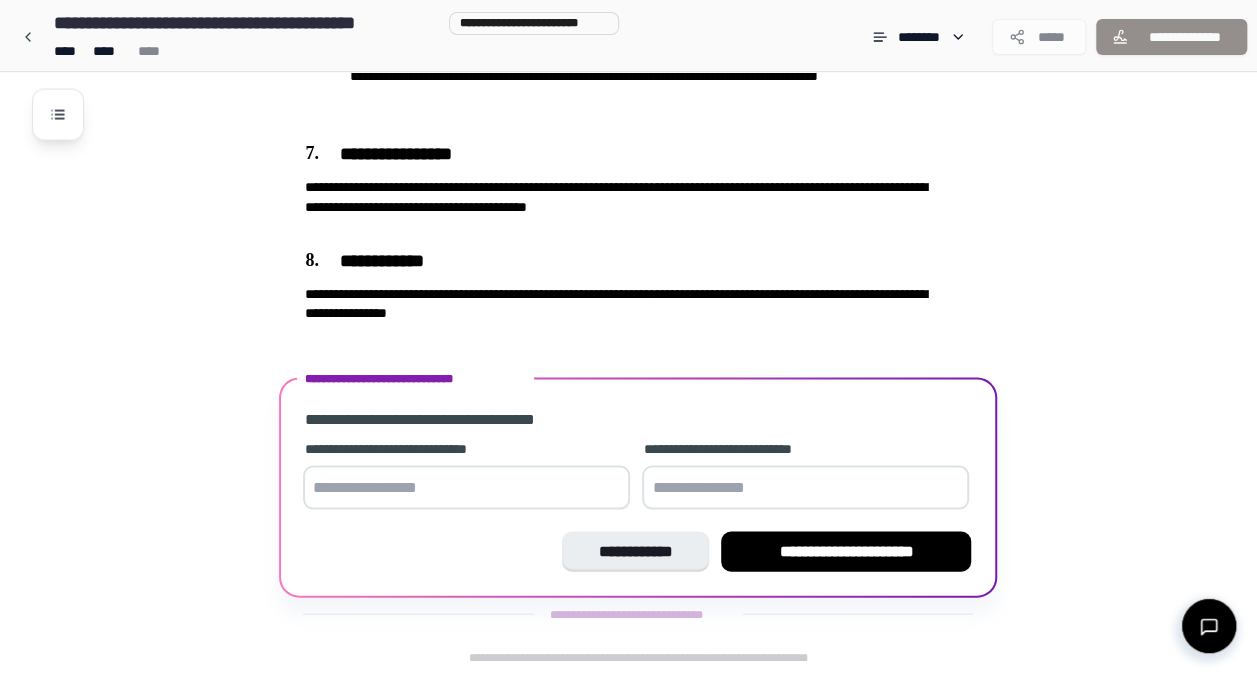 click at bounding box center (466, 487) 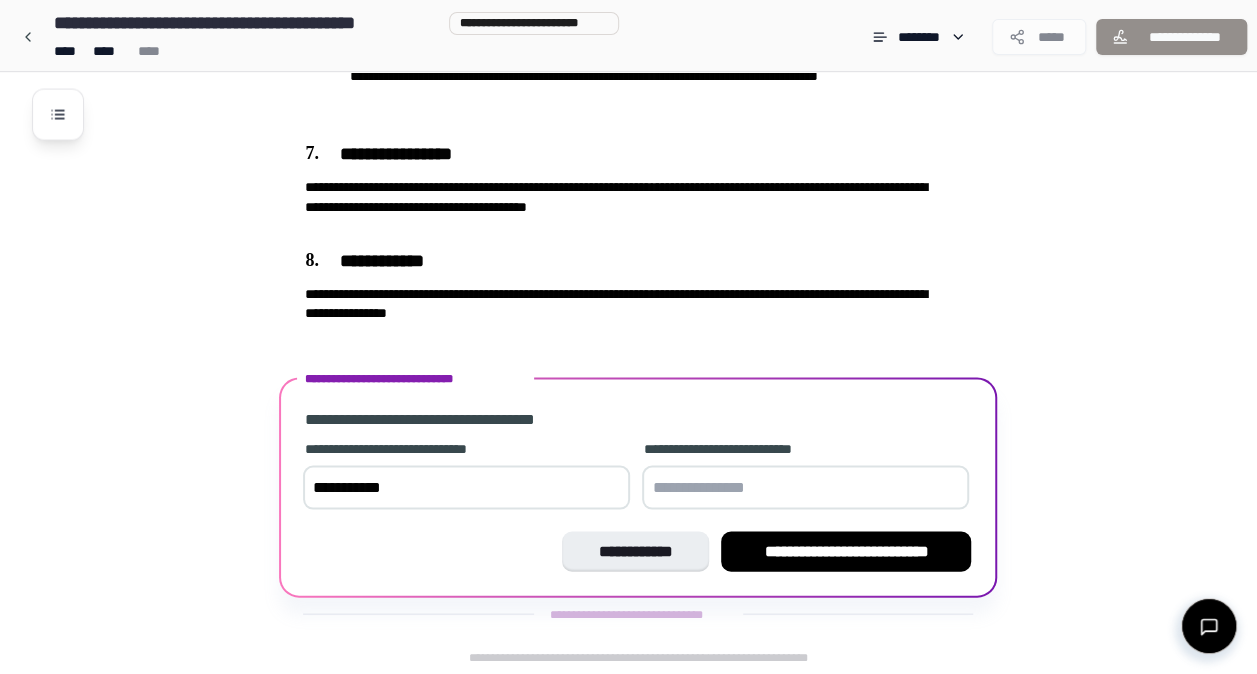 type on "**********" 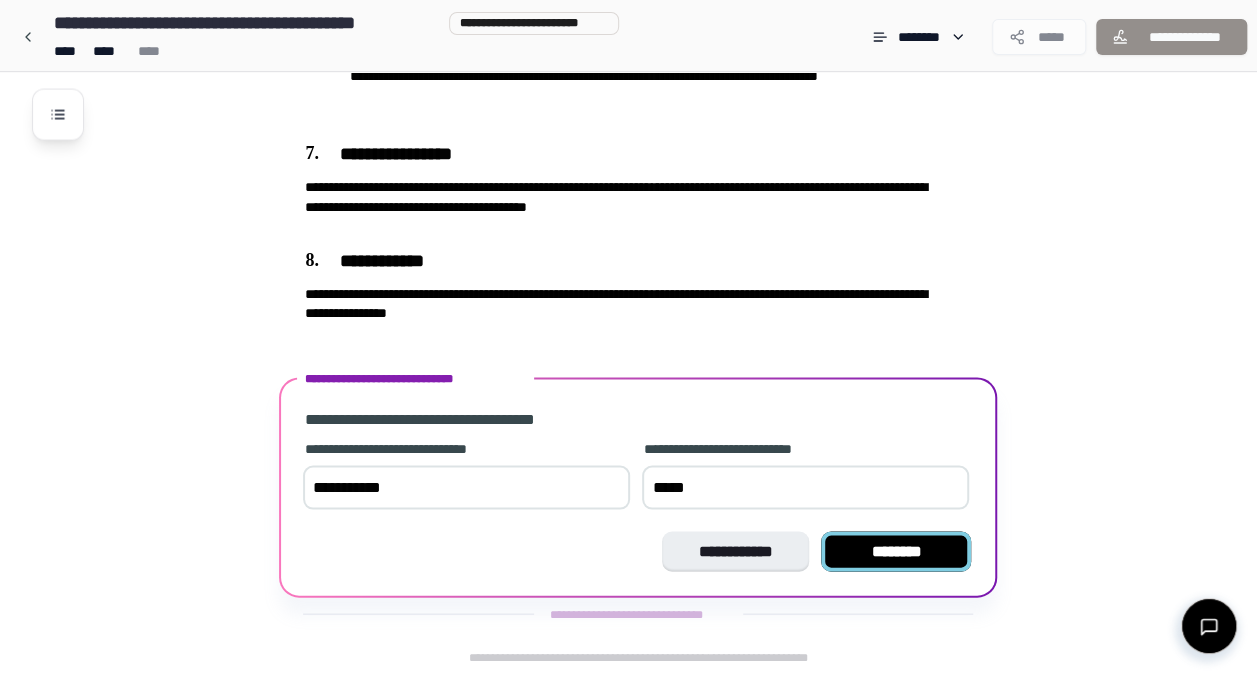type on "*****" 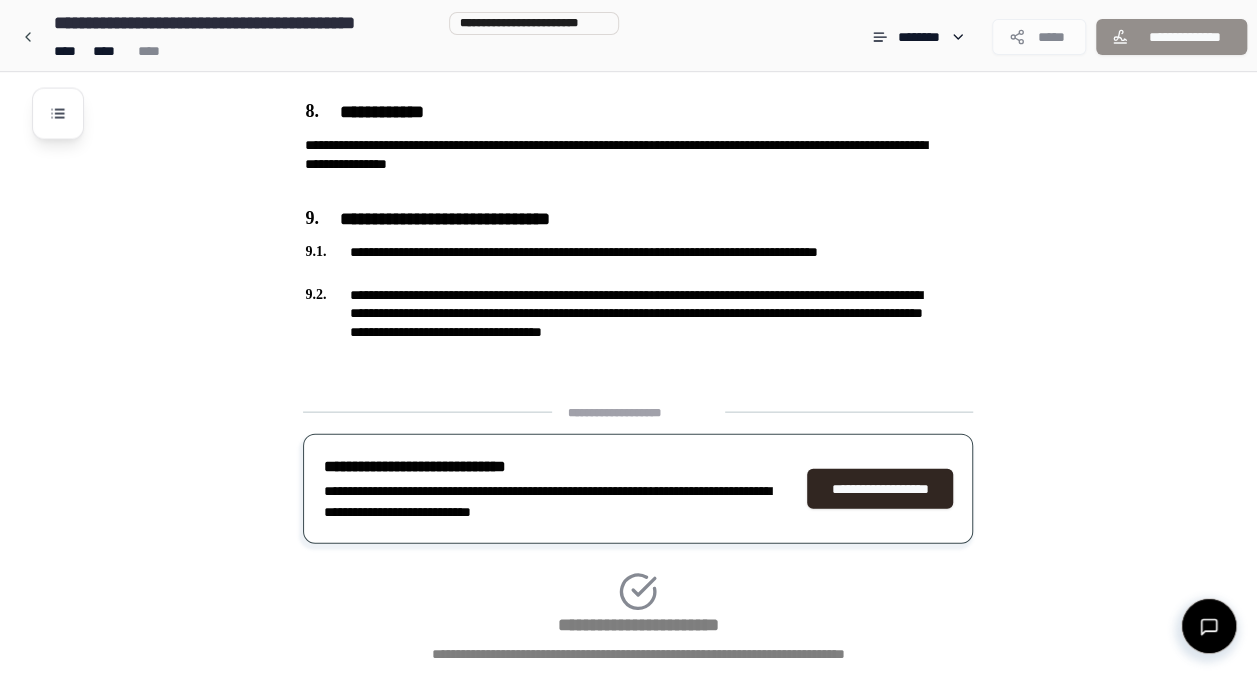 scroll, scrollTop: 2097, scrollLeft: 0, axis: vertical 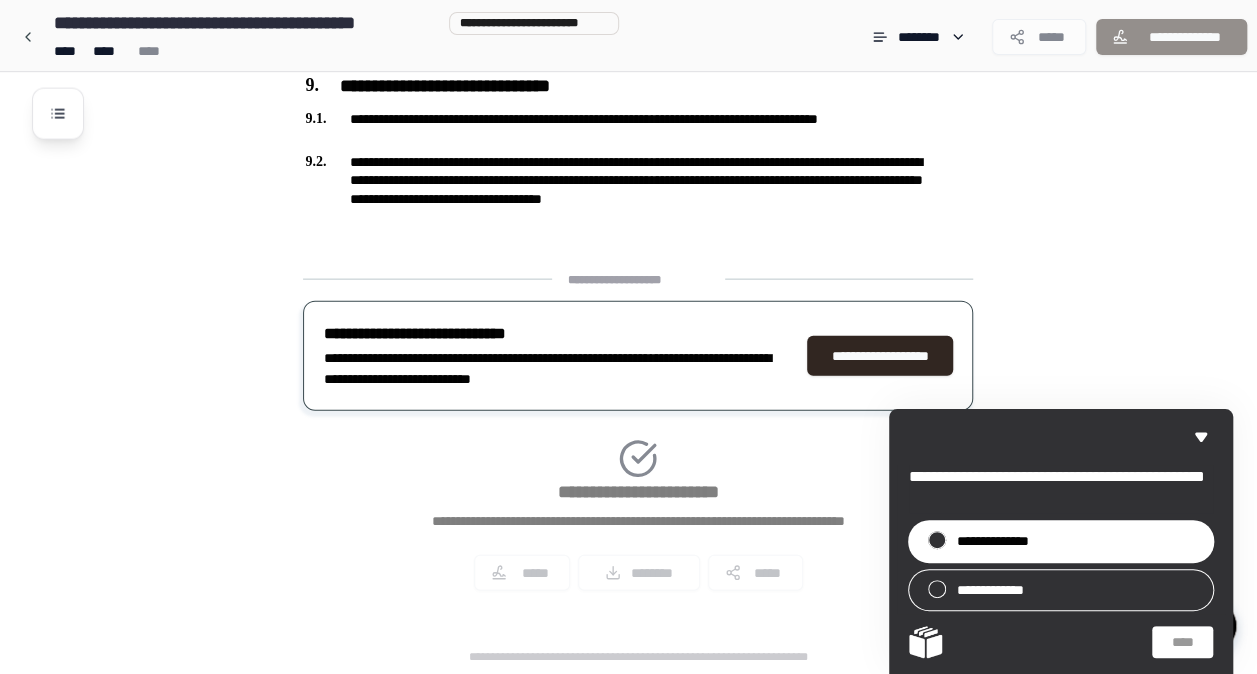 click on "**********" at bounding box center [1003, 541] 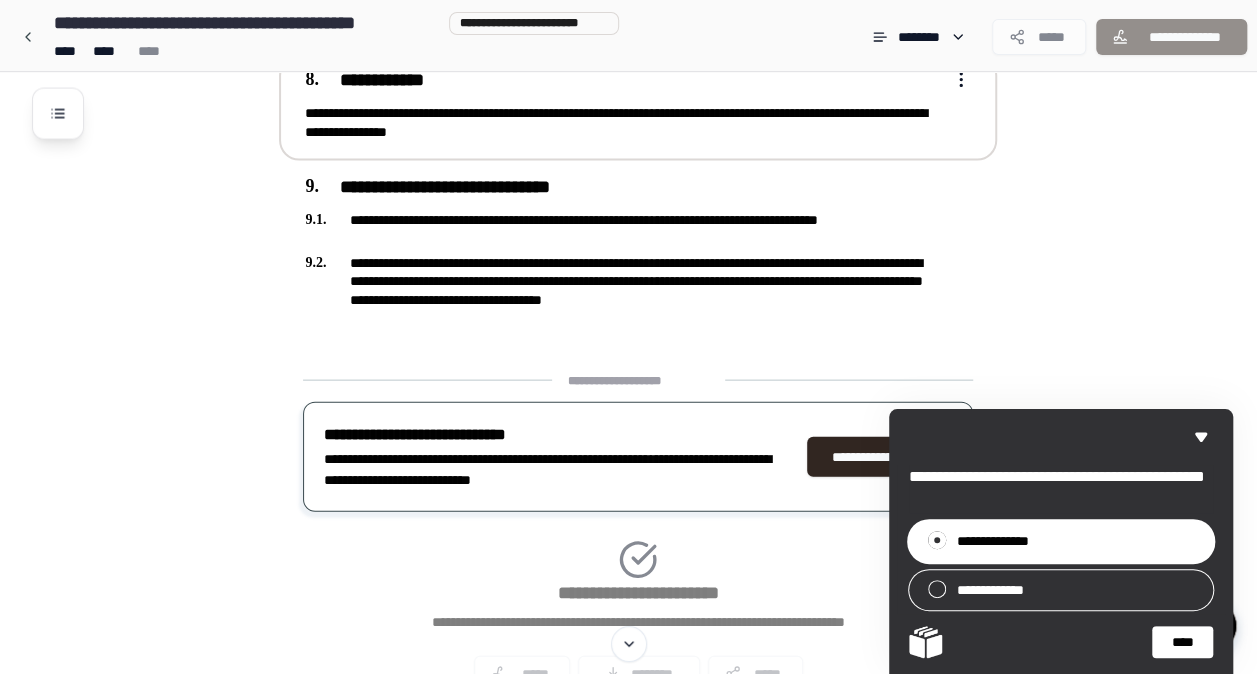 scroll, scrollTop: 1997, scrollLeft: 0, axis: vertical 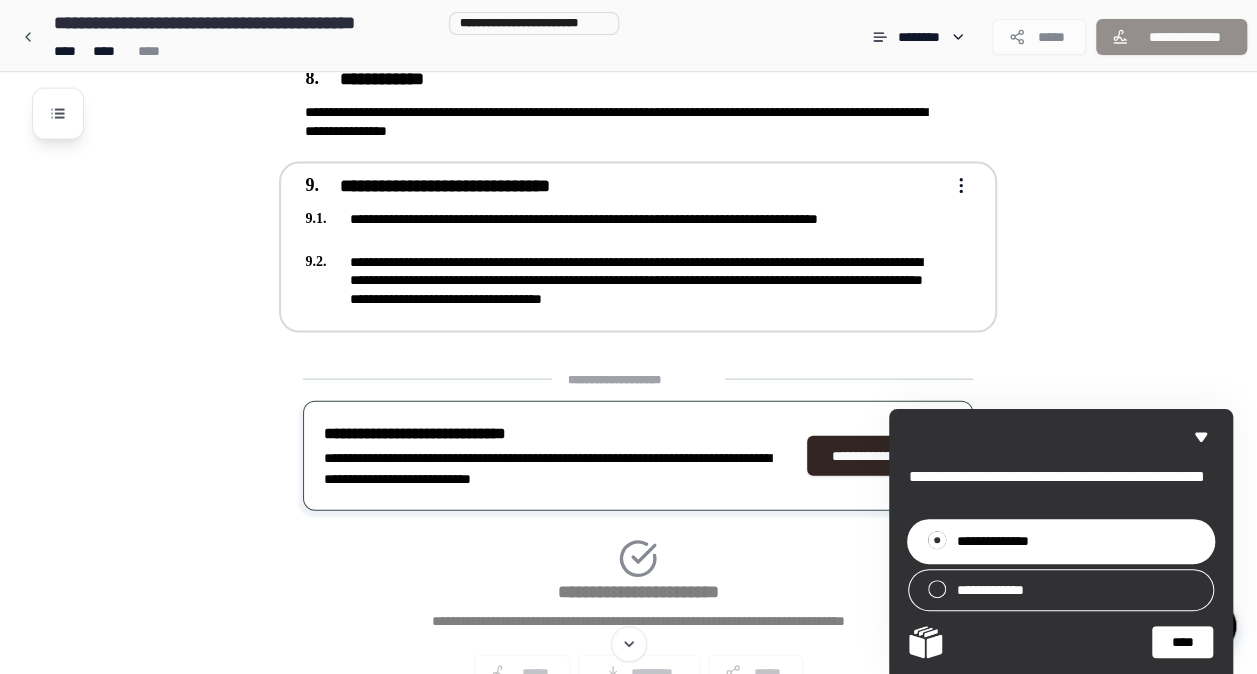 click on "**********" at bounding box center [628, -612] 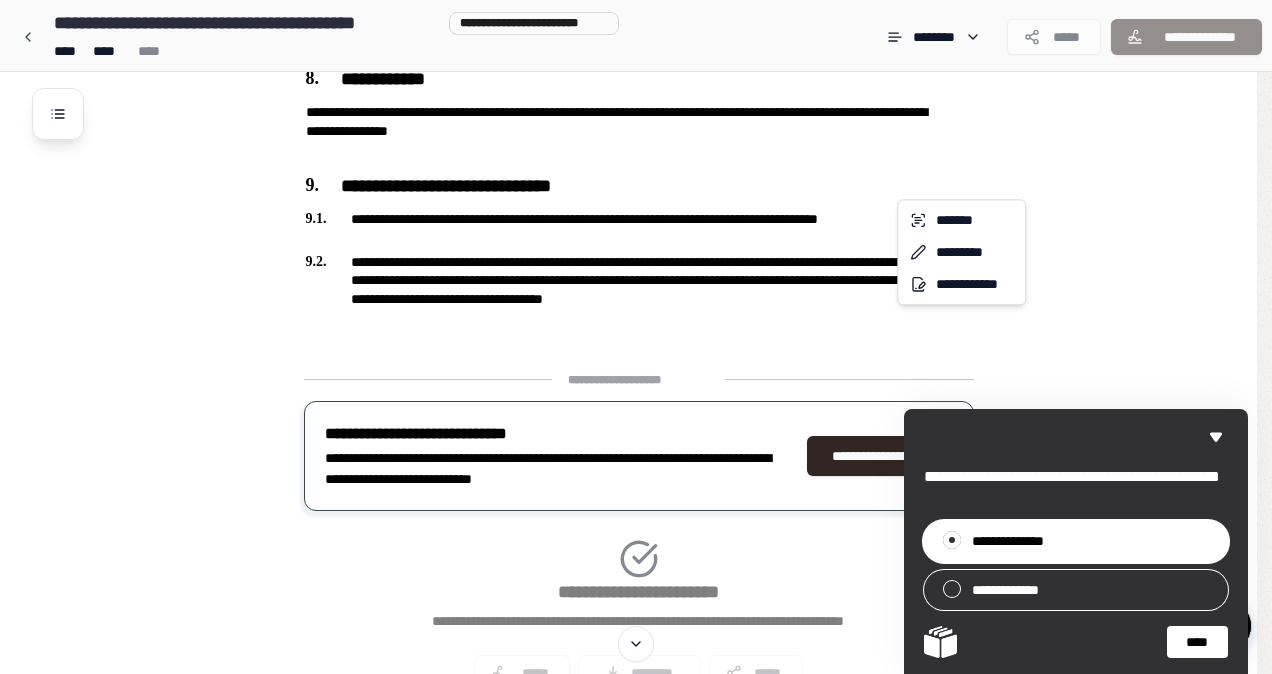 click on "**********" at bounding box center (636, -612) 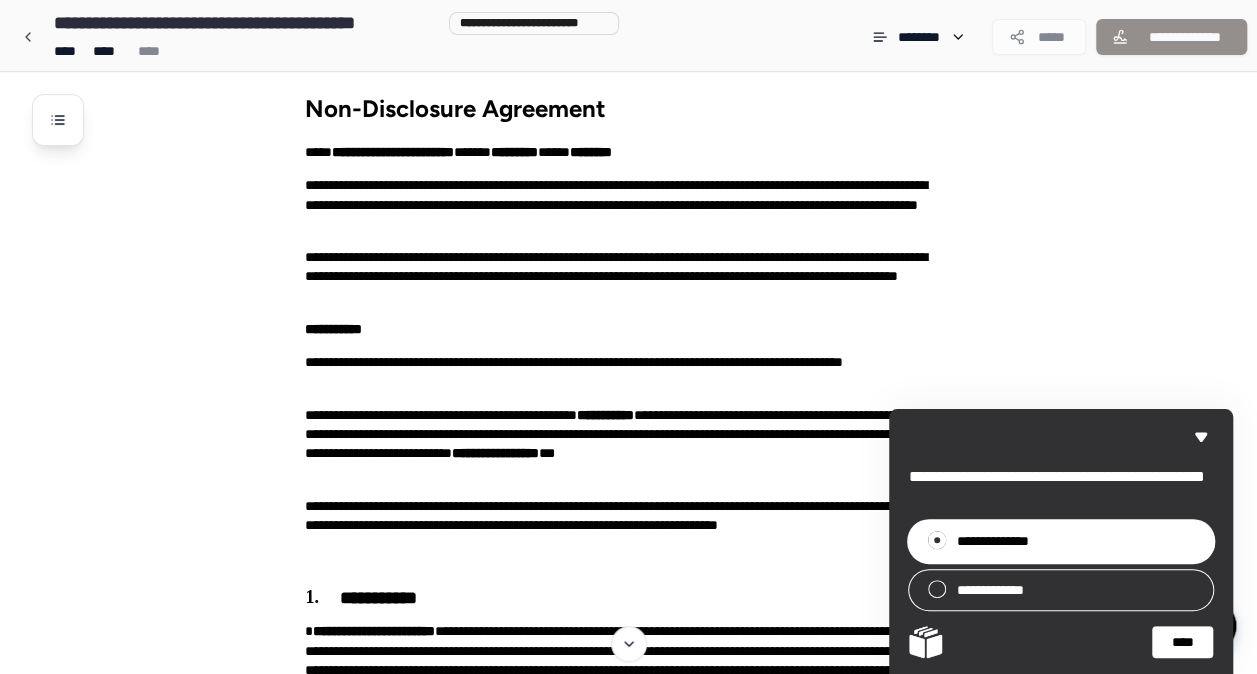 scroll, scrollTop: 0, scrollLeft: 0, axis: both 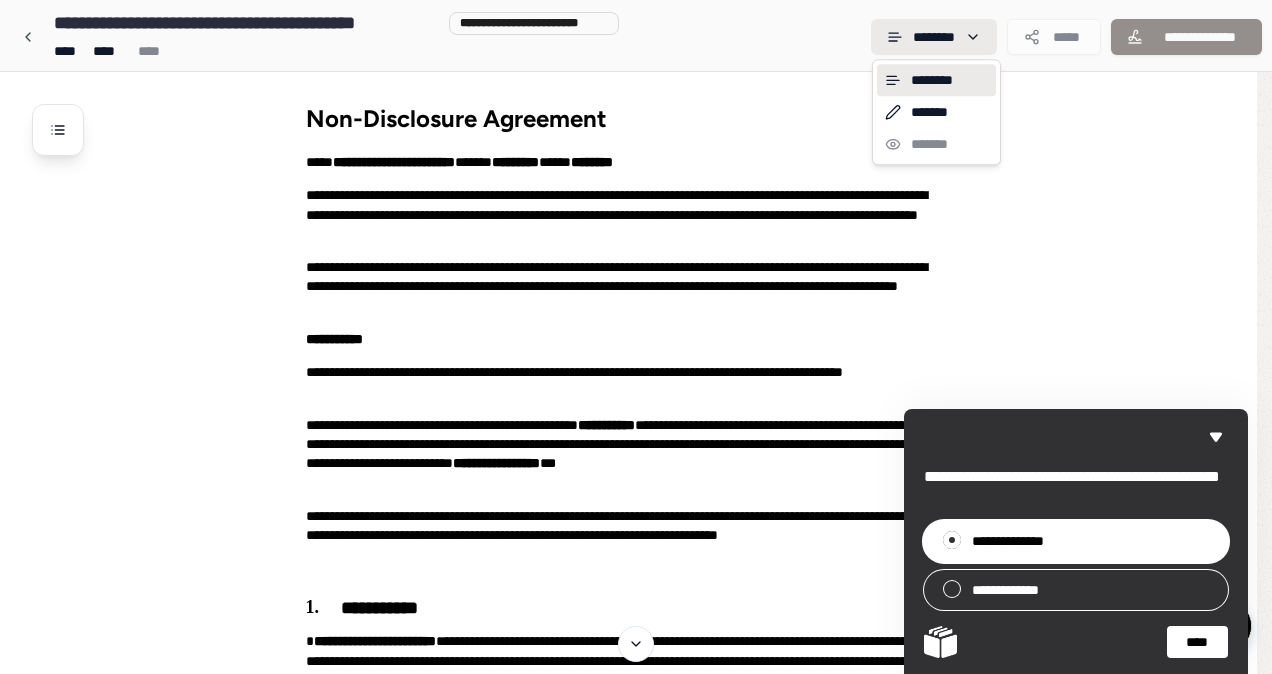 click on "**********" at bounding box center [636, 1385] 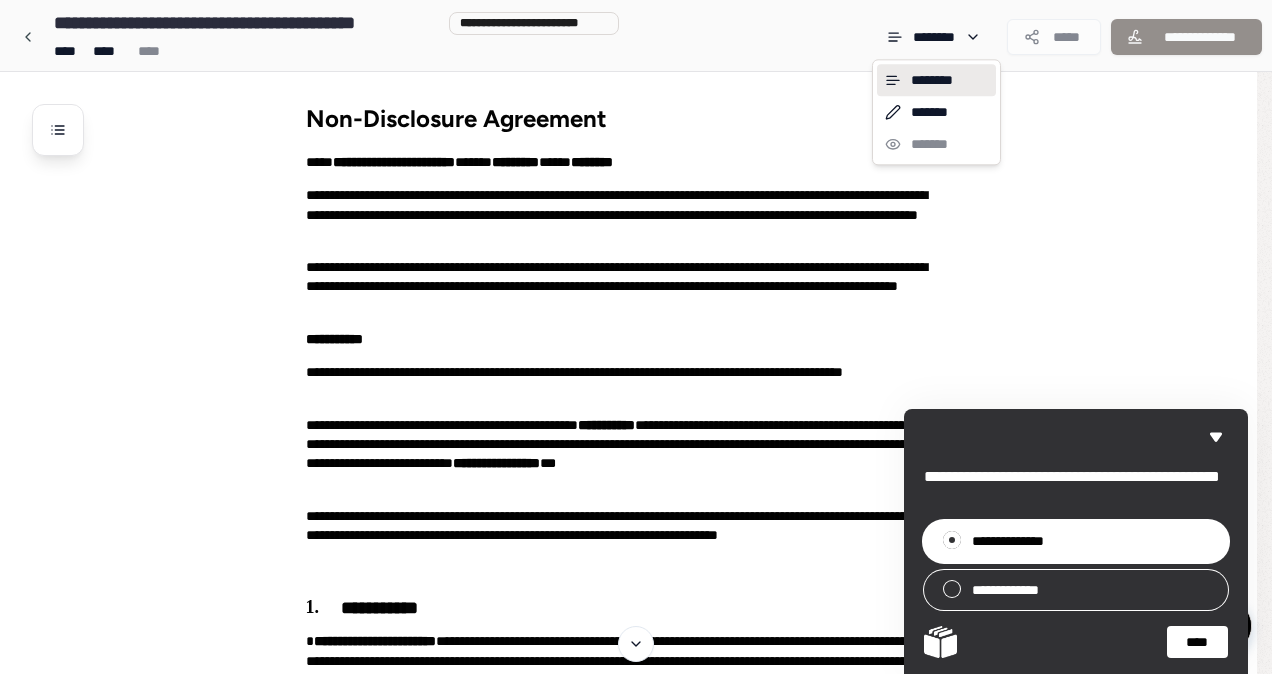 click on "**********" at bounding box center (636, 1385) 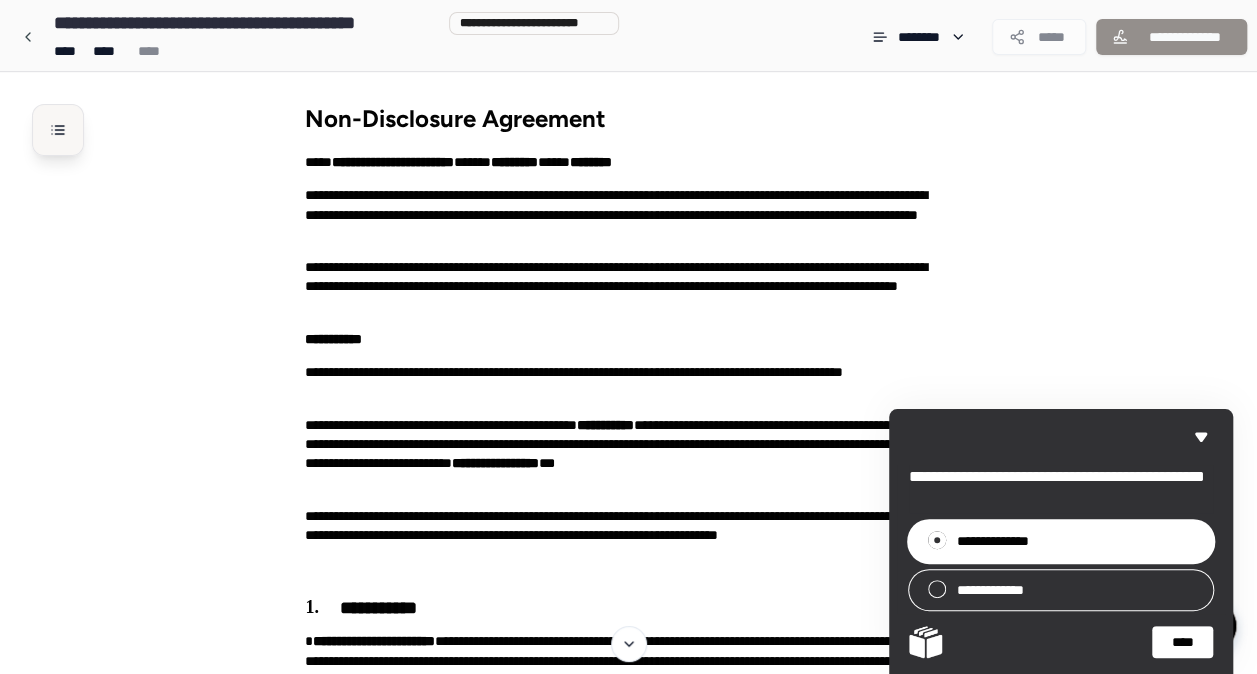 click at bounding box center (58, 130) 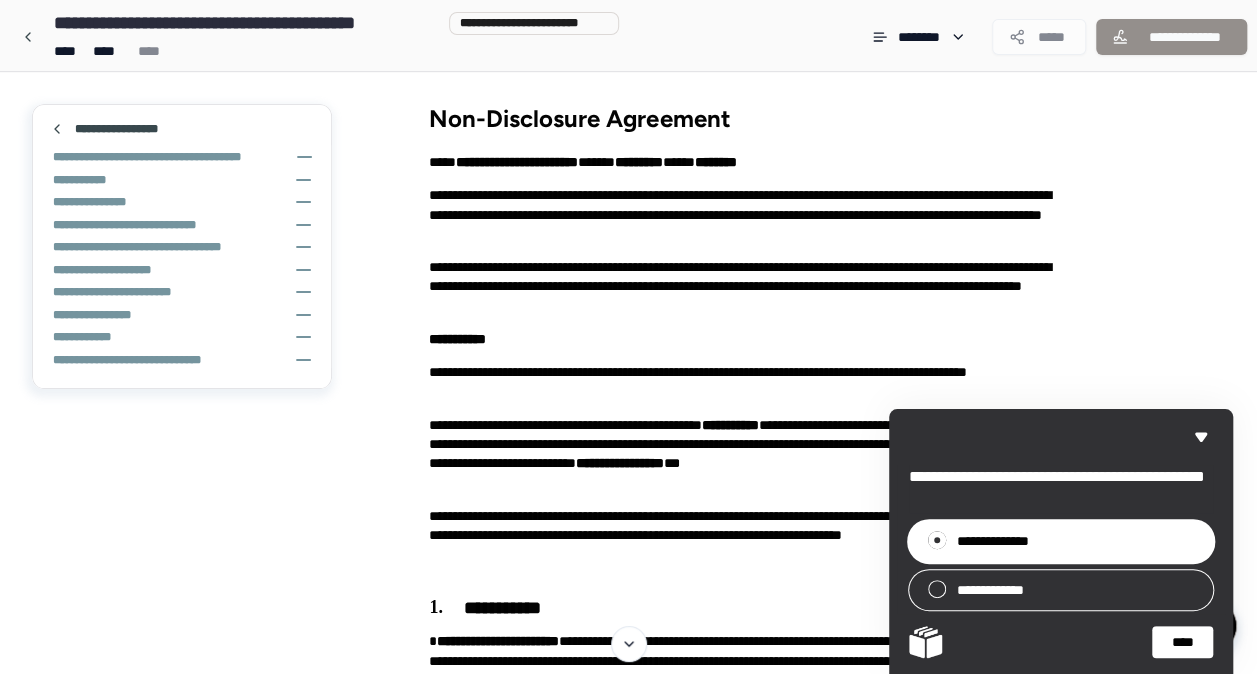 click on "**********" at bounding box center (628, 1422) 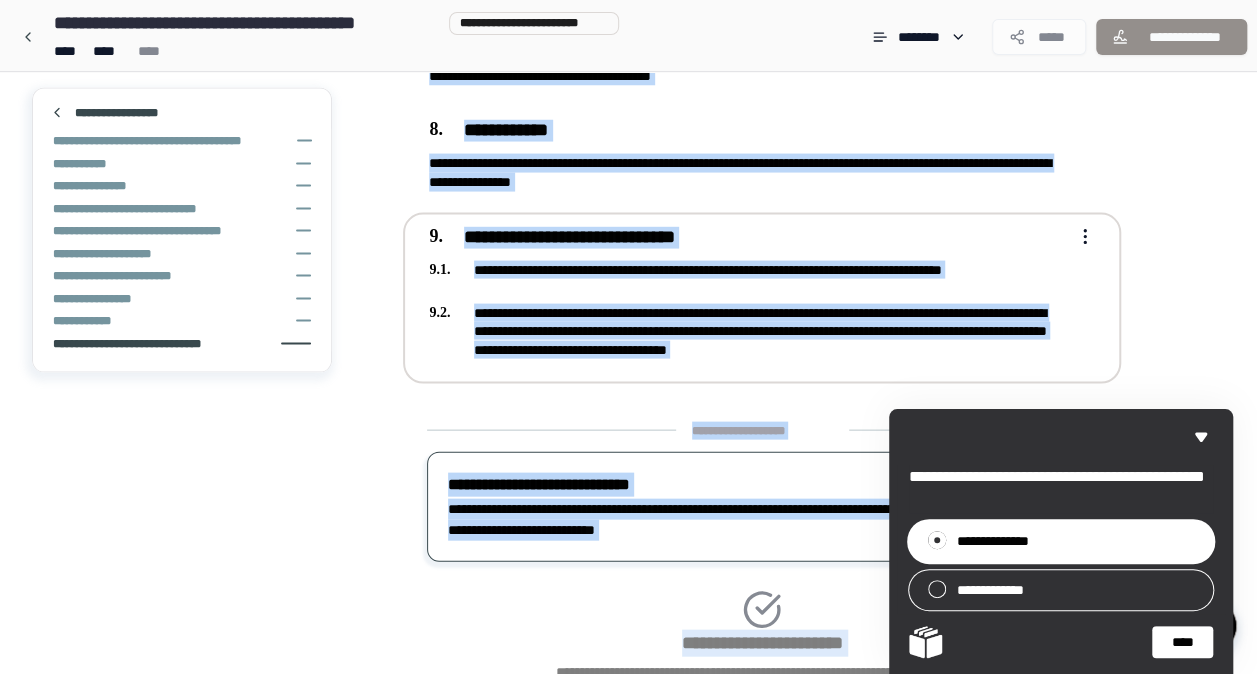 scroll, scrollTop: 2097, scrollLeft: 0, axis: vertical 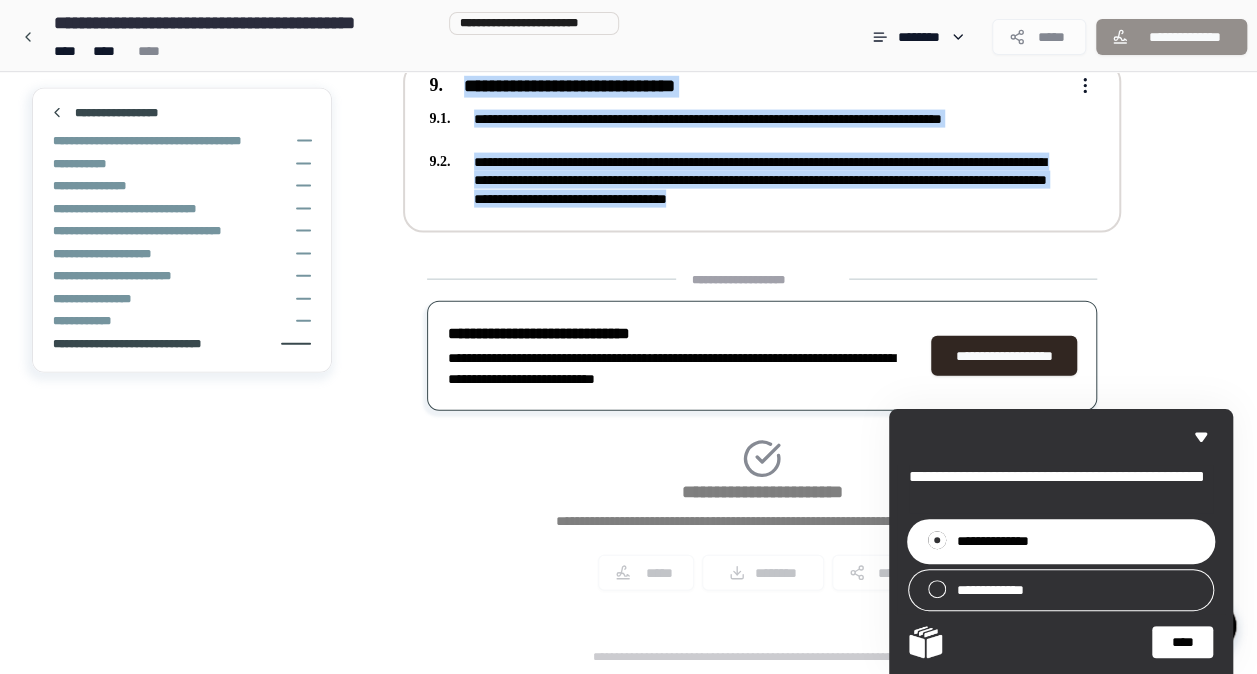 drag, startPoint x: 428, startPoint y: 106, endPoint x: 968, endPoint y: 218, distance: 551.4925 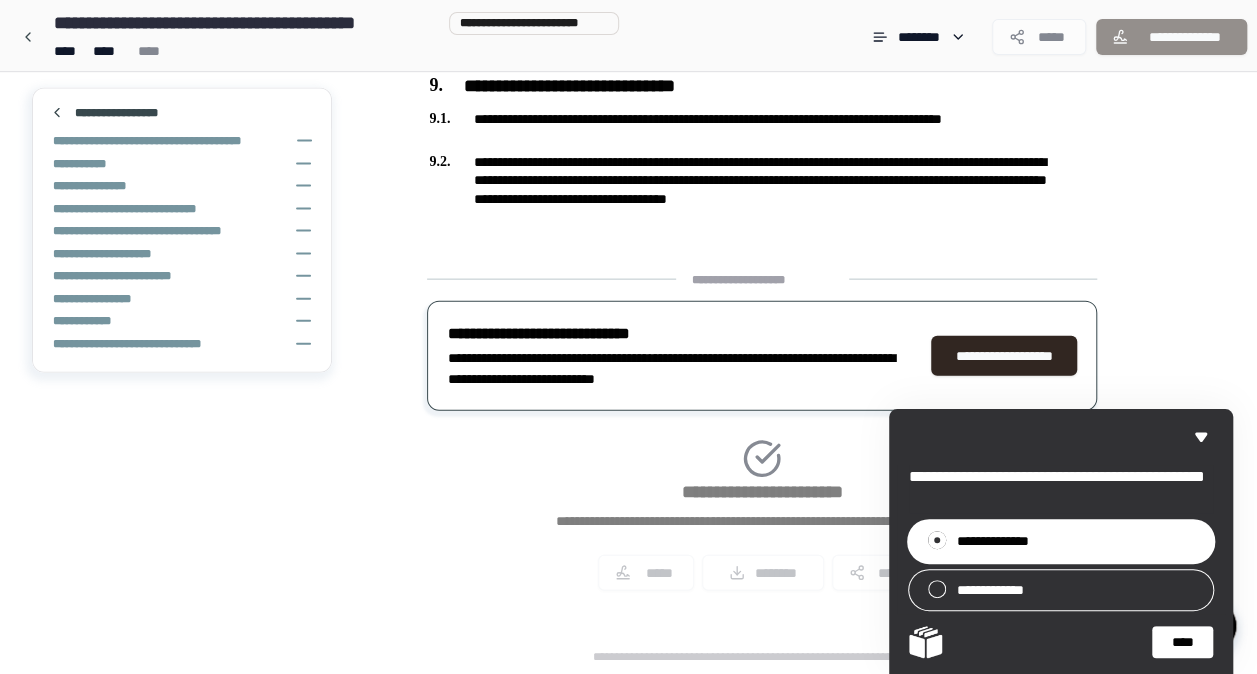 click on "**********" at bounding box center (778, -675) 